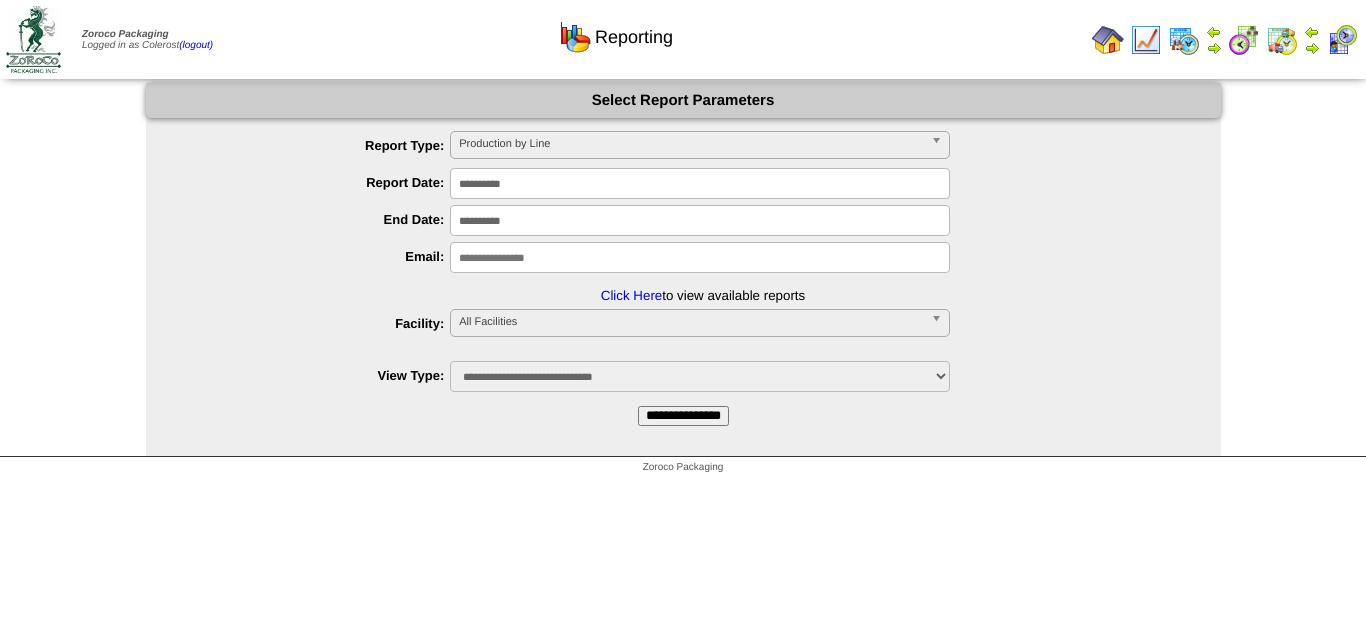 scroll, scrollTop: 0, scrollLeft: 0, axis: both 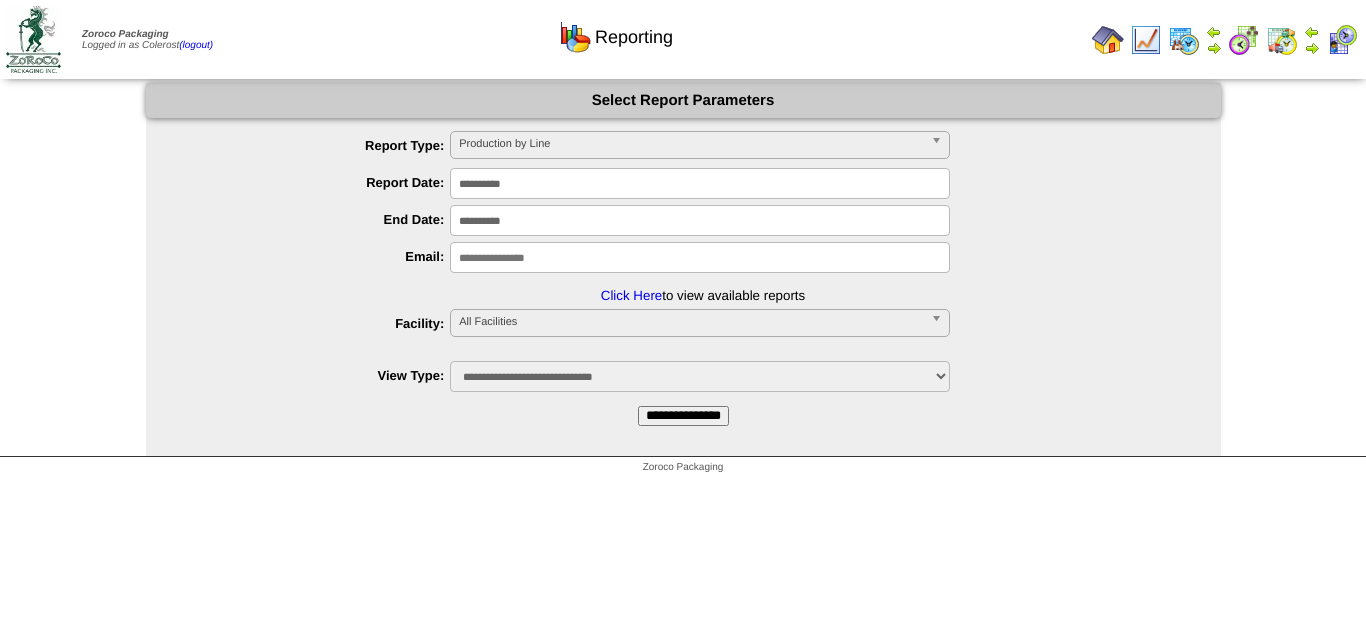 click at bounding box center [1108, 40] 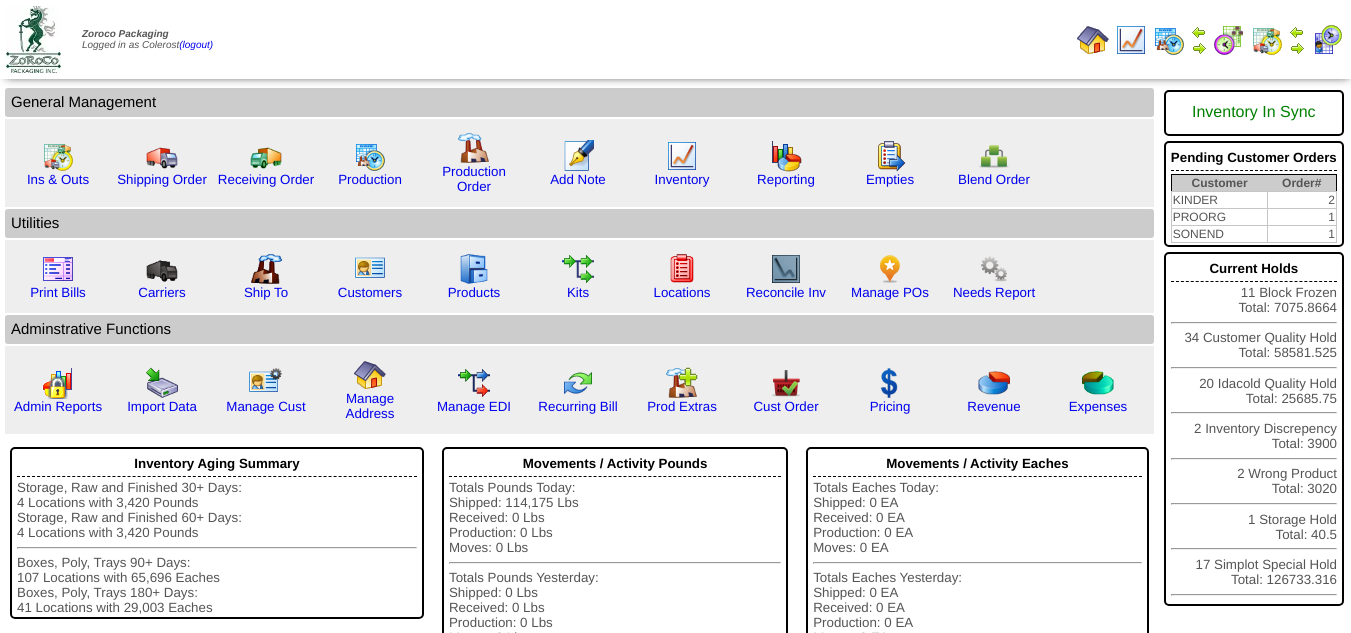 scroll, scrollTop: 0, scrollLeft: 0, axis: both 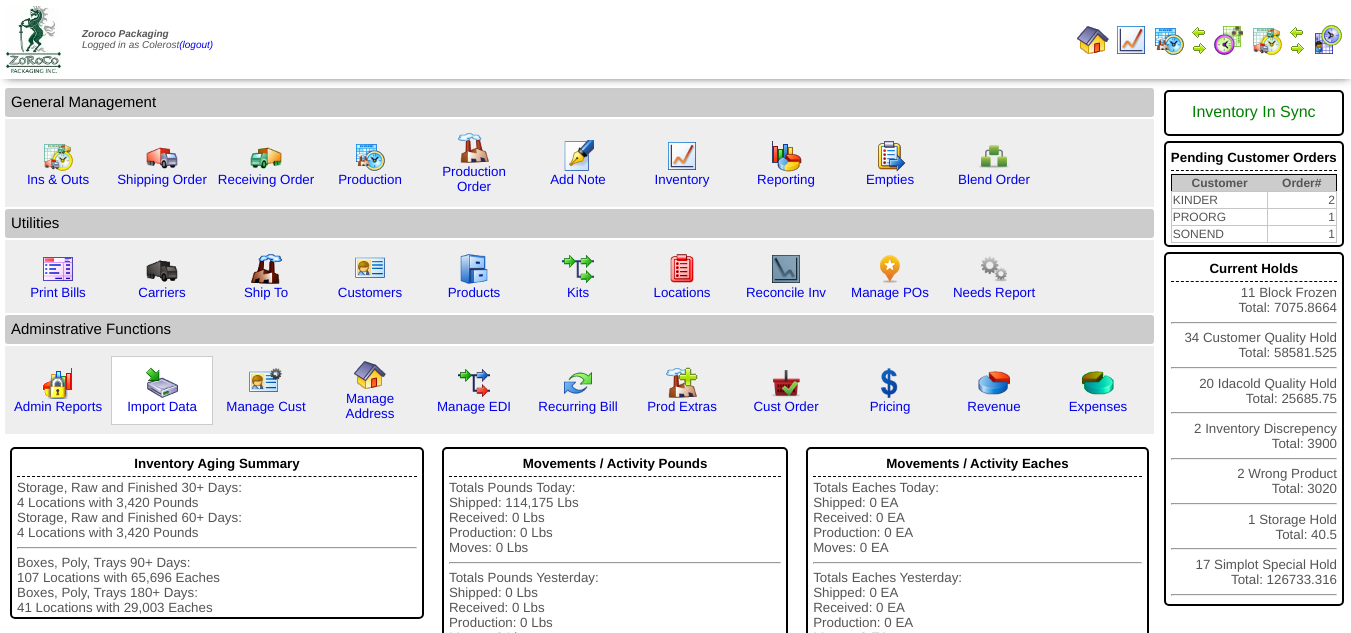 click on "Import Data" at bounding box center [162, 390] 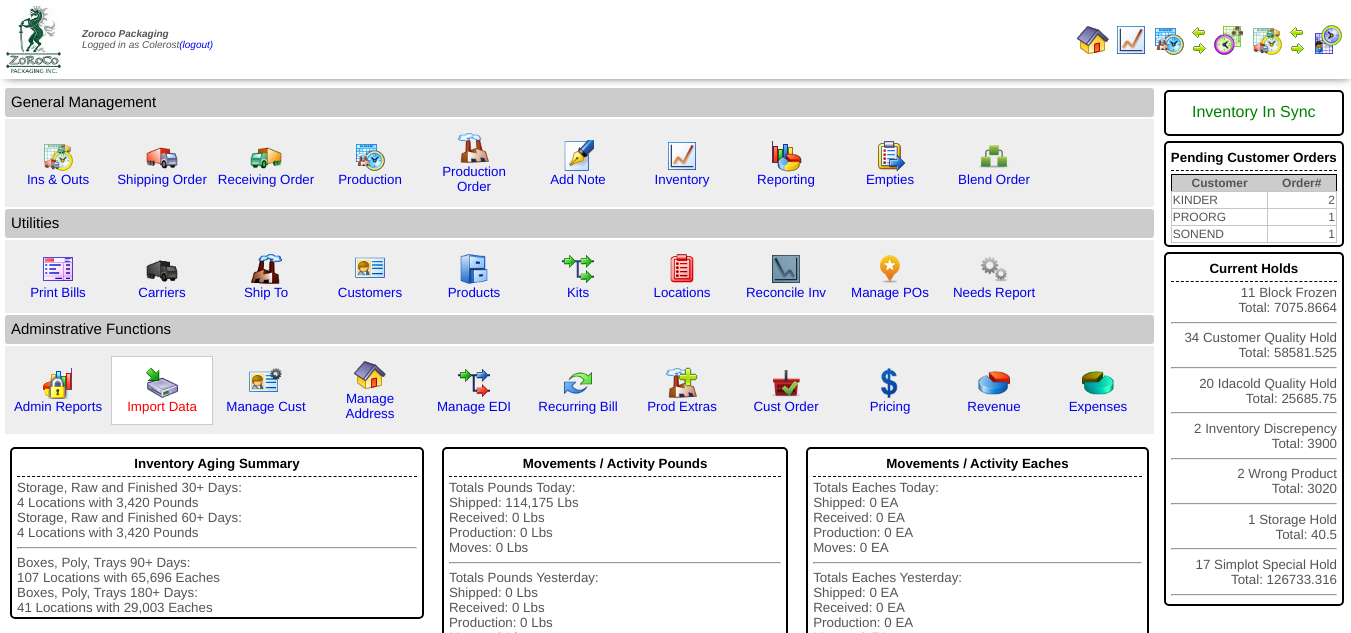 click on "Import Data" at bounding box center [162, 406] 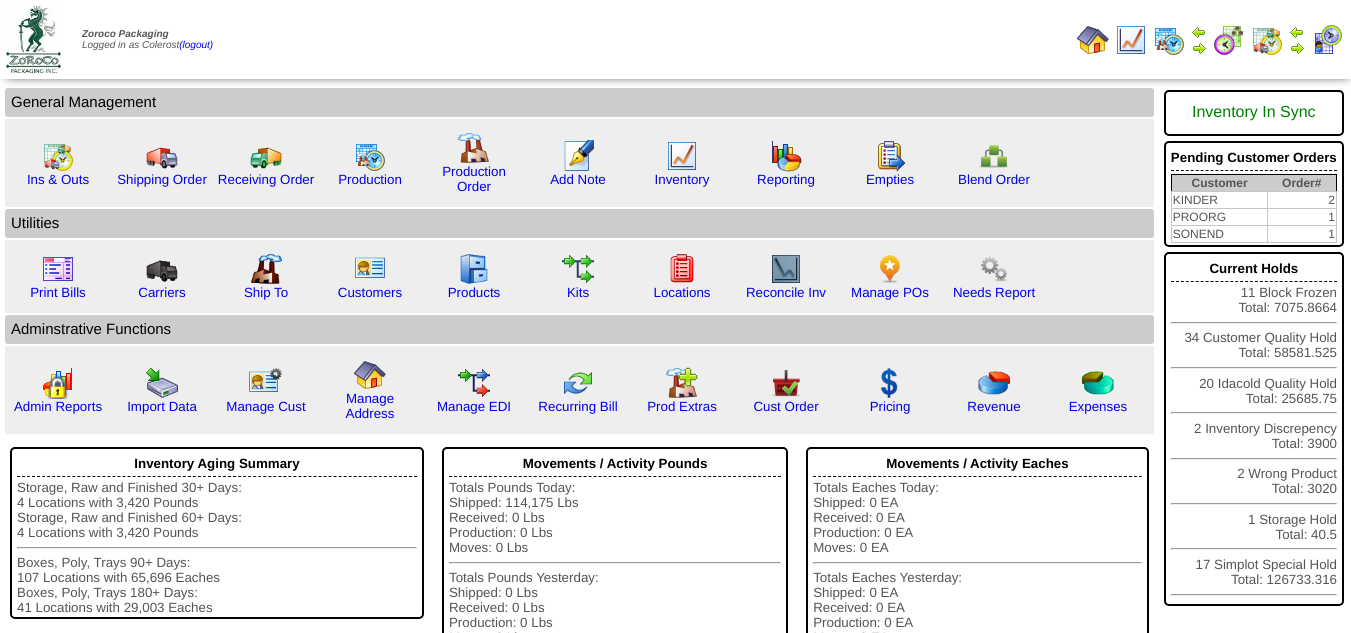 scroll, scrollTop: 0, scrollLeft: 0, axis: both 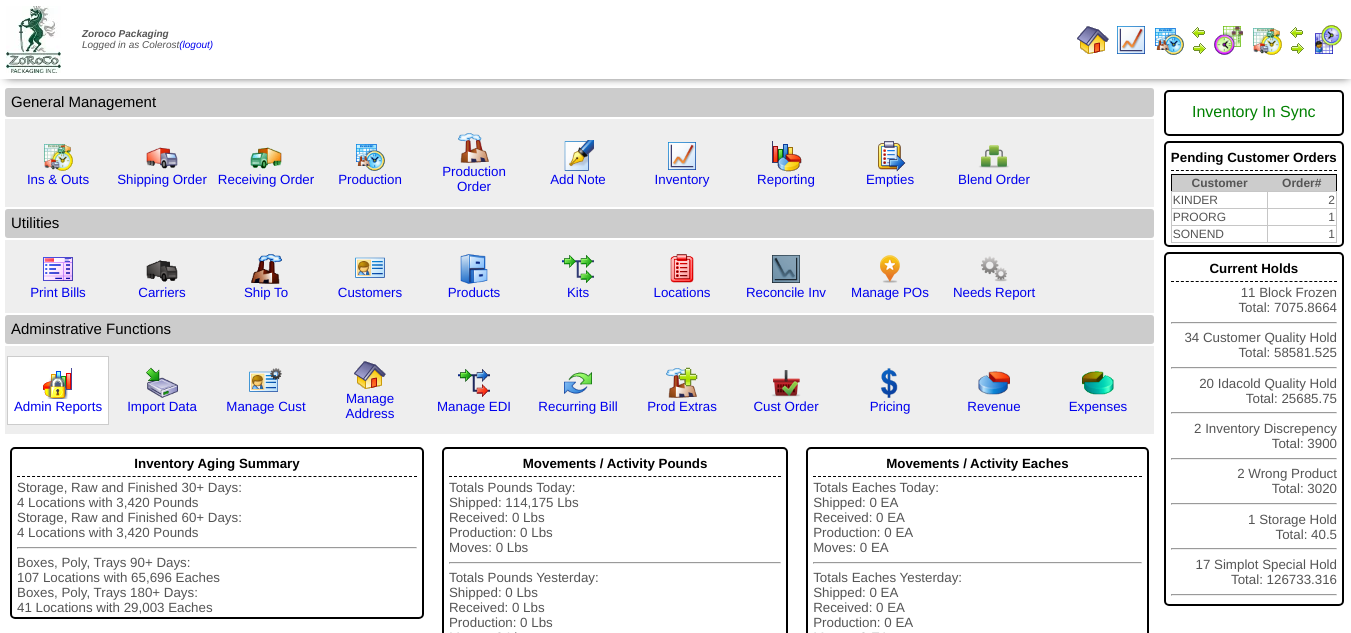 click at bounding box center (58, 383) 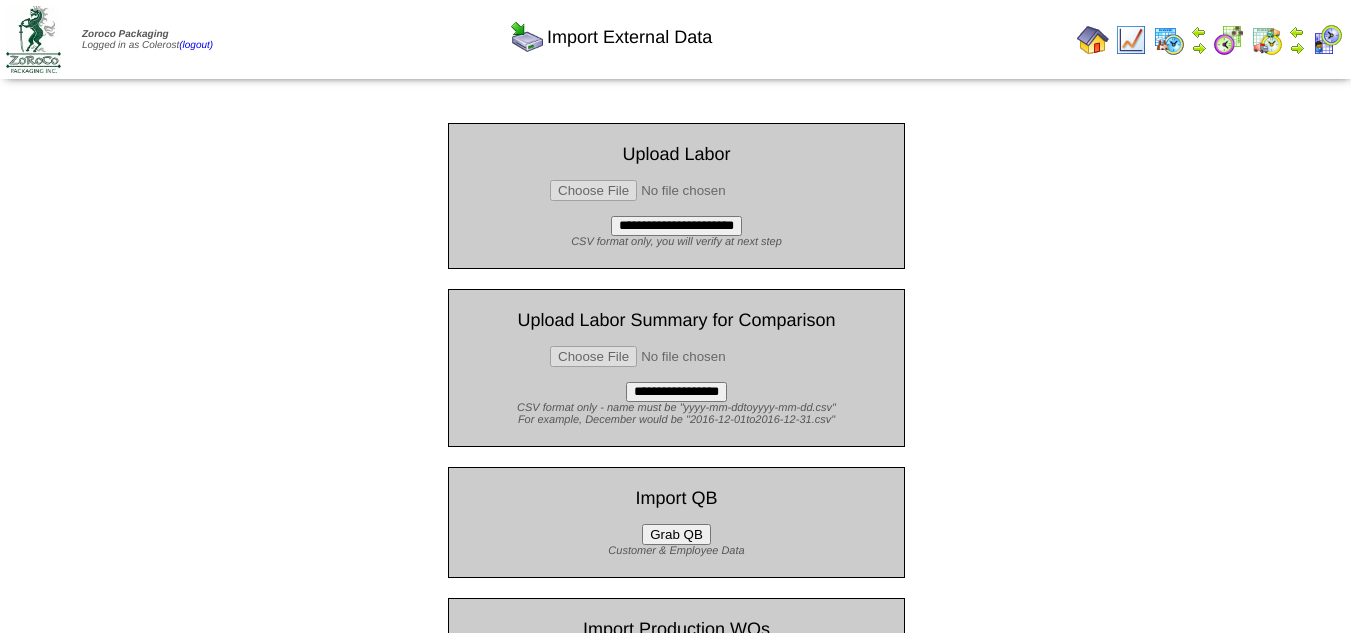 scroll, scrollTop: 0, scrollLeft: 0, axis: both 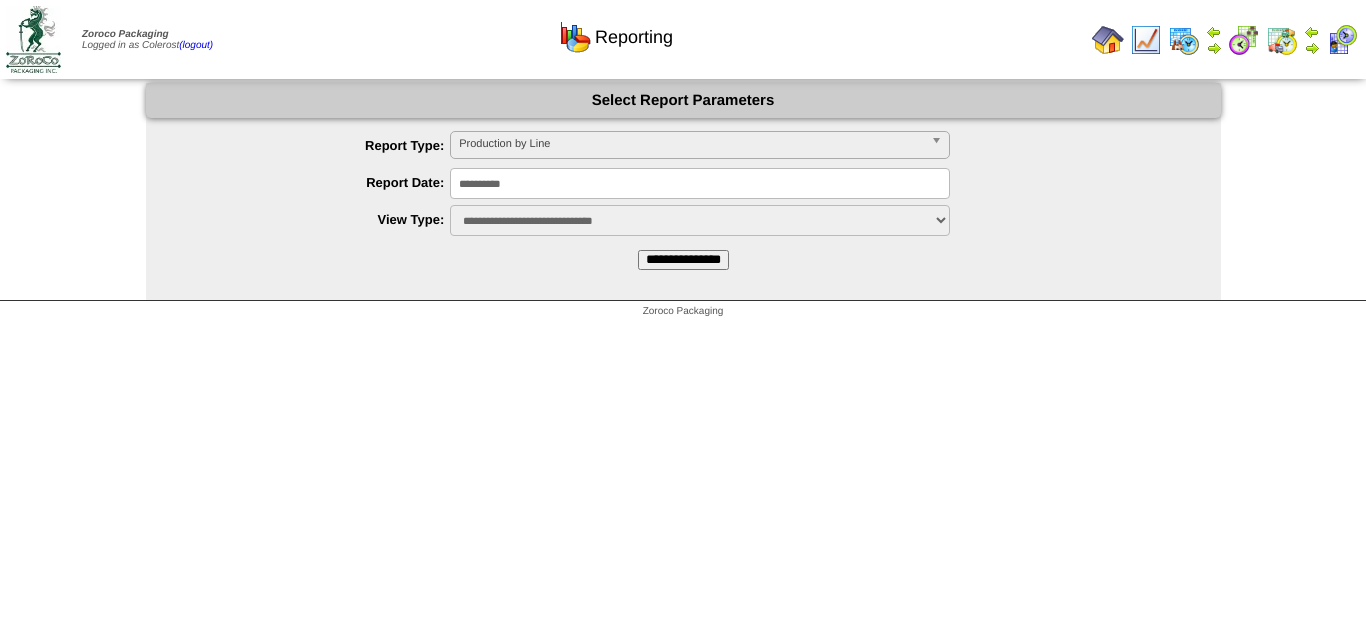 click on "**********" at bounding box center [683, 260] 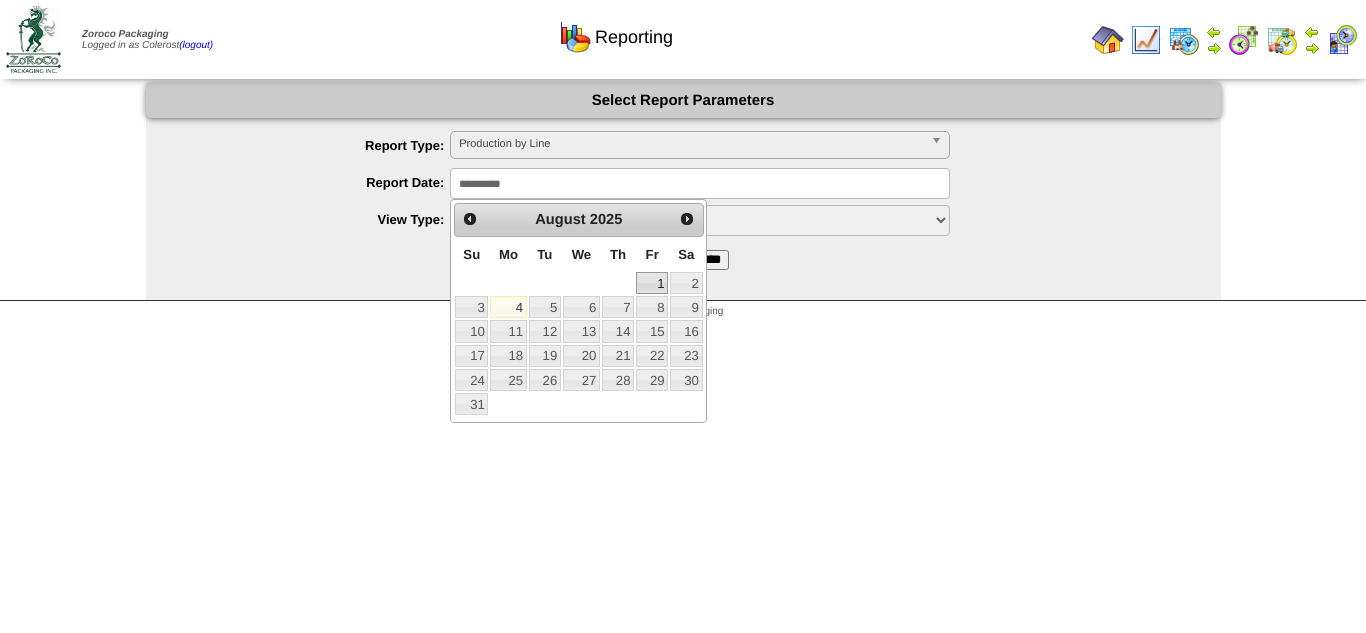 click on "1" at bounding box center [652, 283] 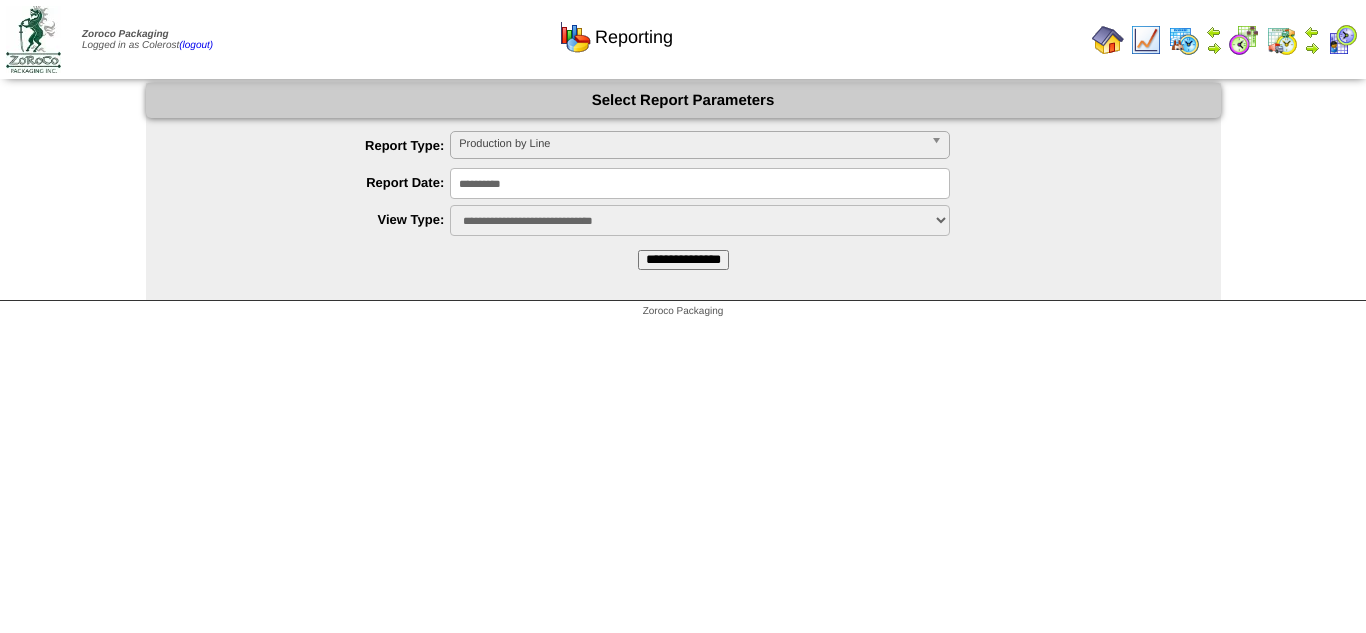 click on "**********" at bounding box center (683, 260) 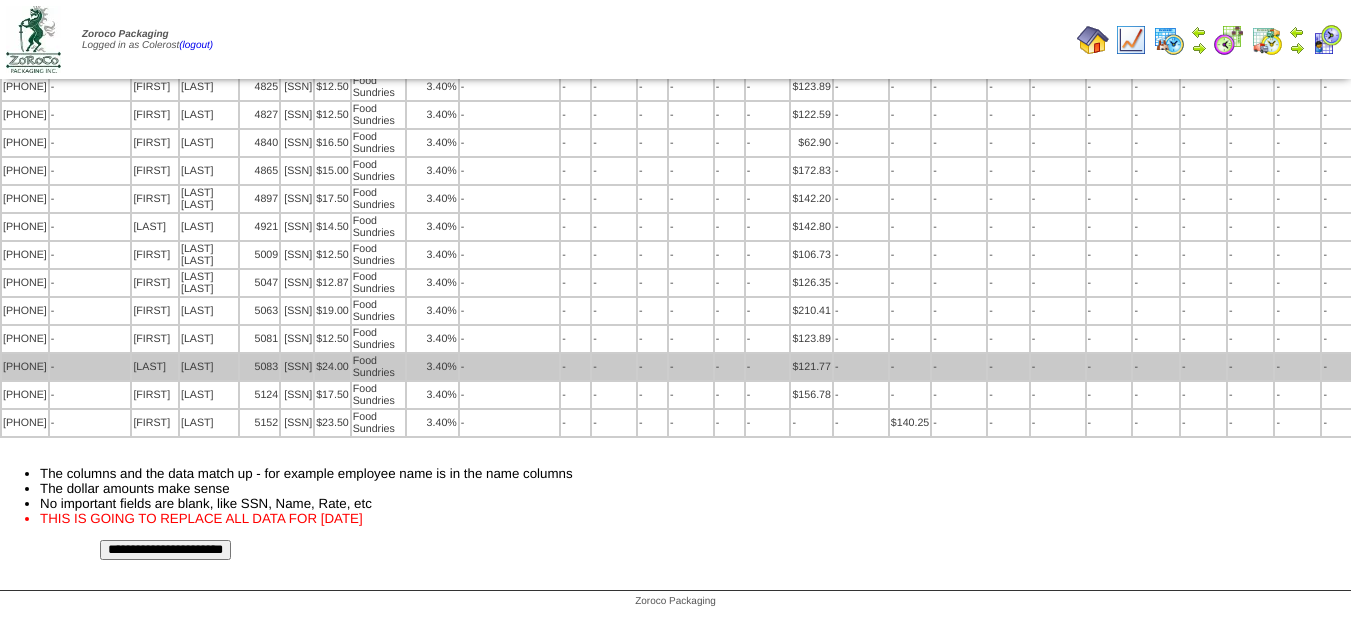scroll, scrollTop: 2520, scrollLeft: 0, axis: vertical 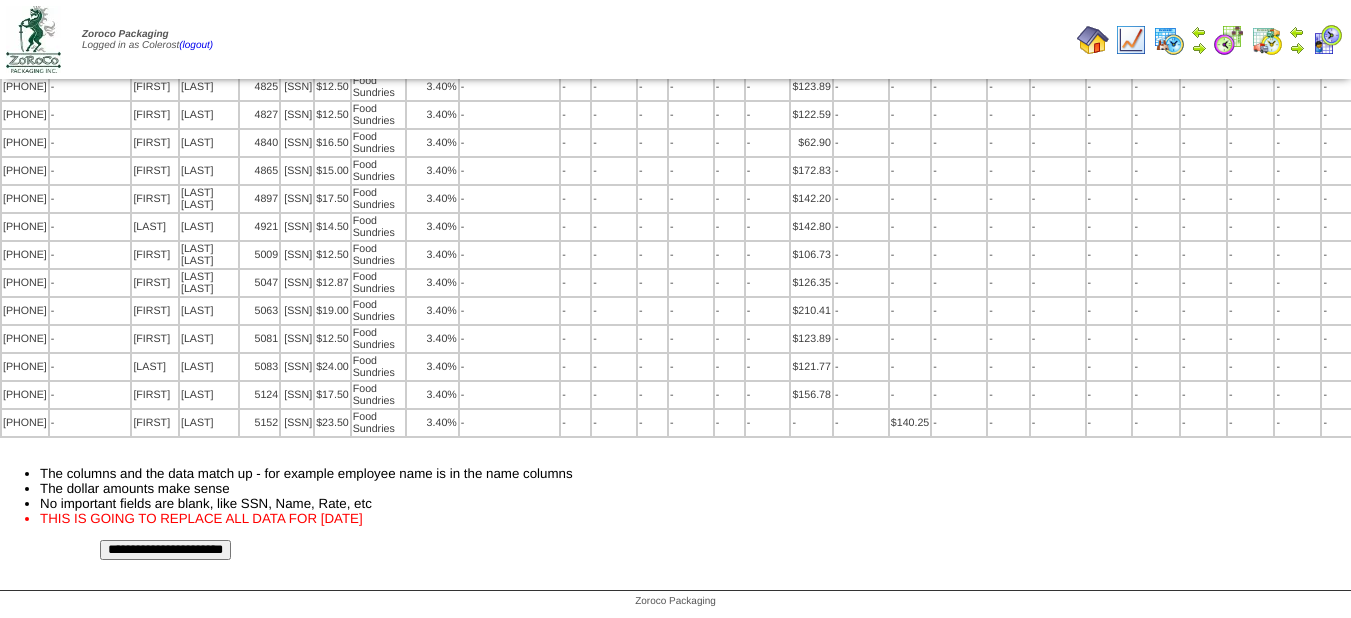 click on "**********" at bounding box center (165, 550) 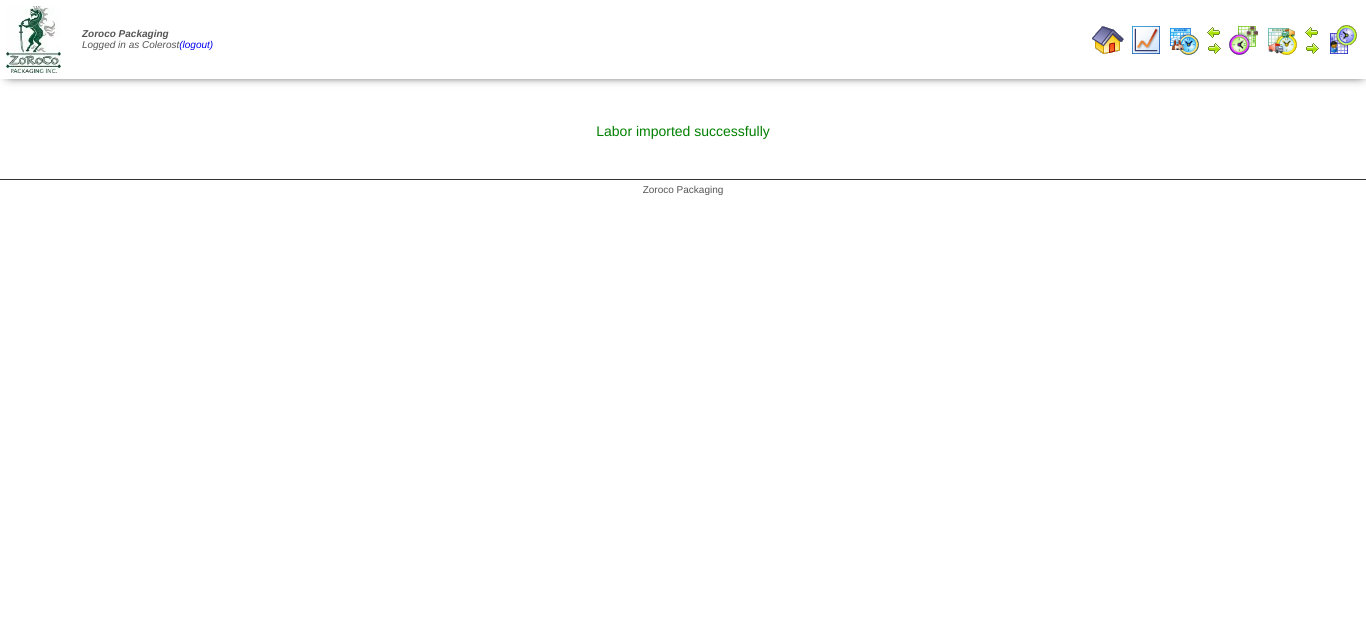 scroll, scrollTop: 0, scrollLeft: 0, axis: both 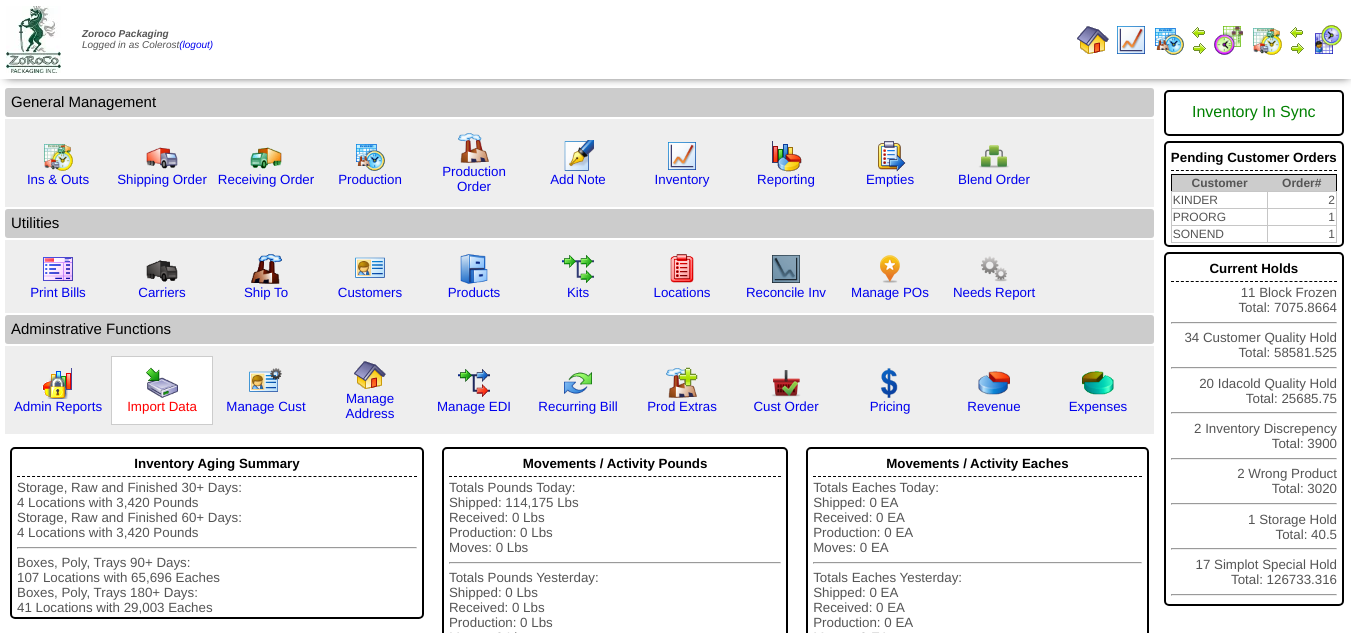 click on "Import Data" at bounding box center (162, 406) 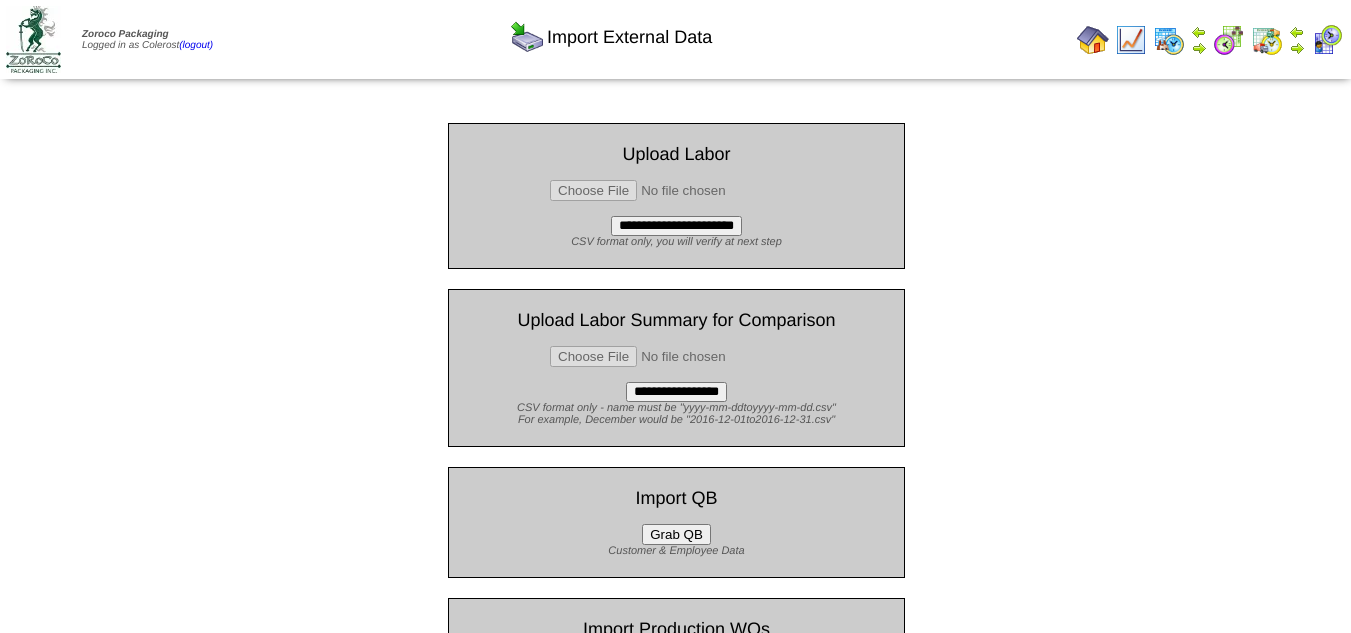 scroll, scrollTop: 0, scrollLeft: 0, axis: both 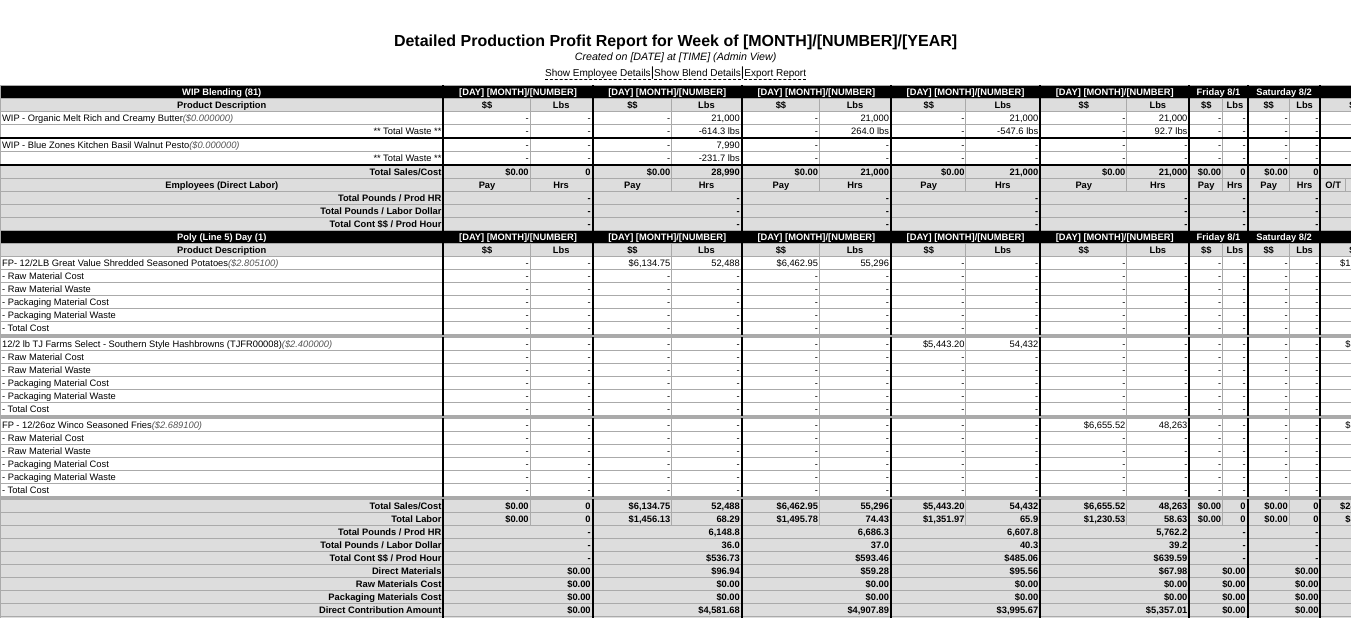 click on "Show Employee Details  |  Show Blend Details  |
Export Report" at bounding box center [675, 74] 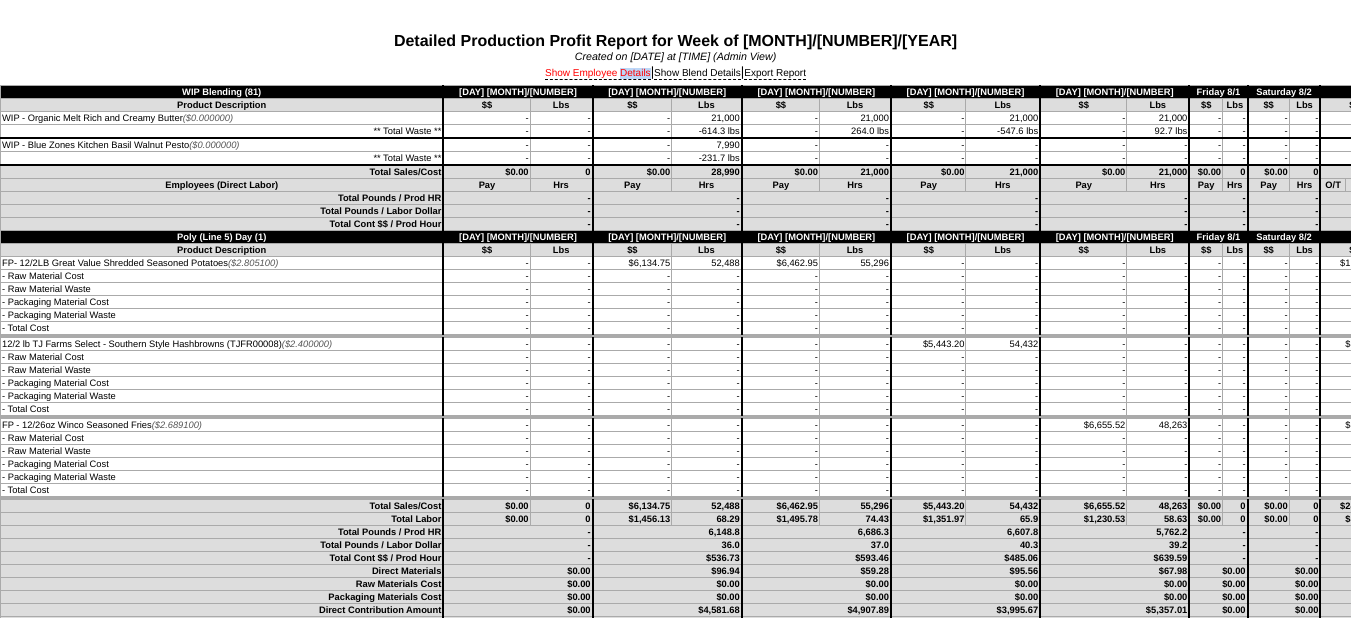 click on "Show Employee Details" at bounding box center [598, 74] 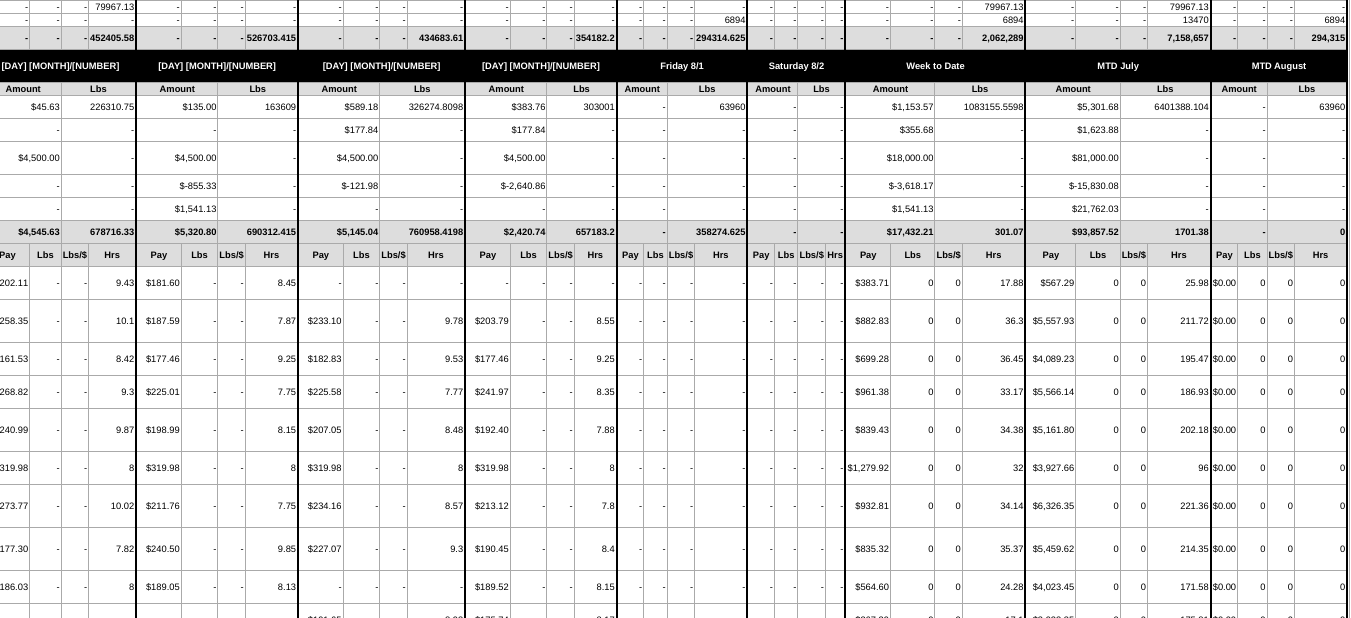 scroll, scrollTop: 9400, scrollLeft: 175, axis: both 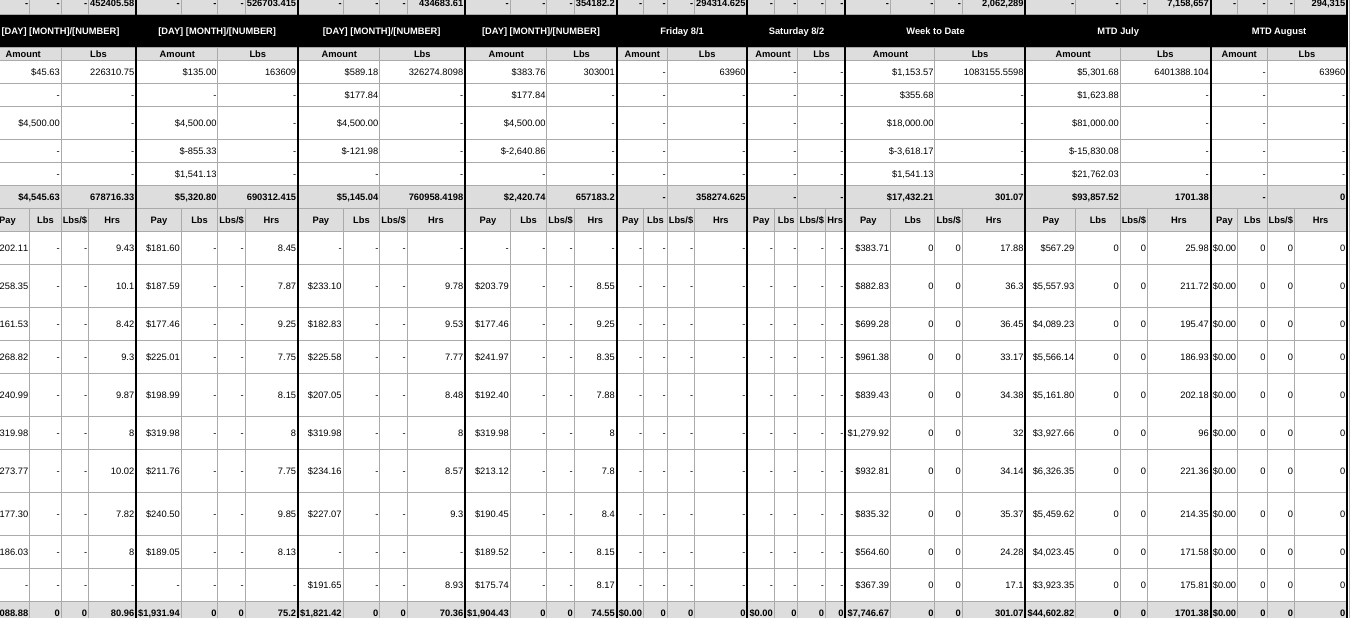 click on "$4,500.00" at bounding box center [506, 123] 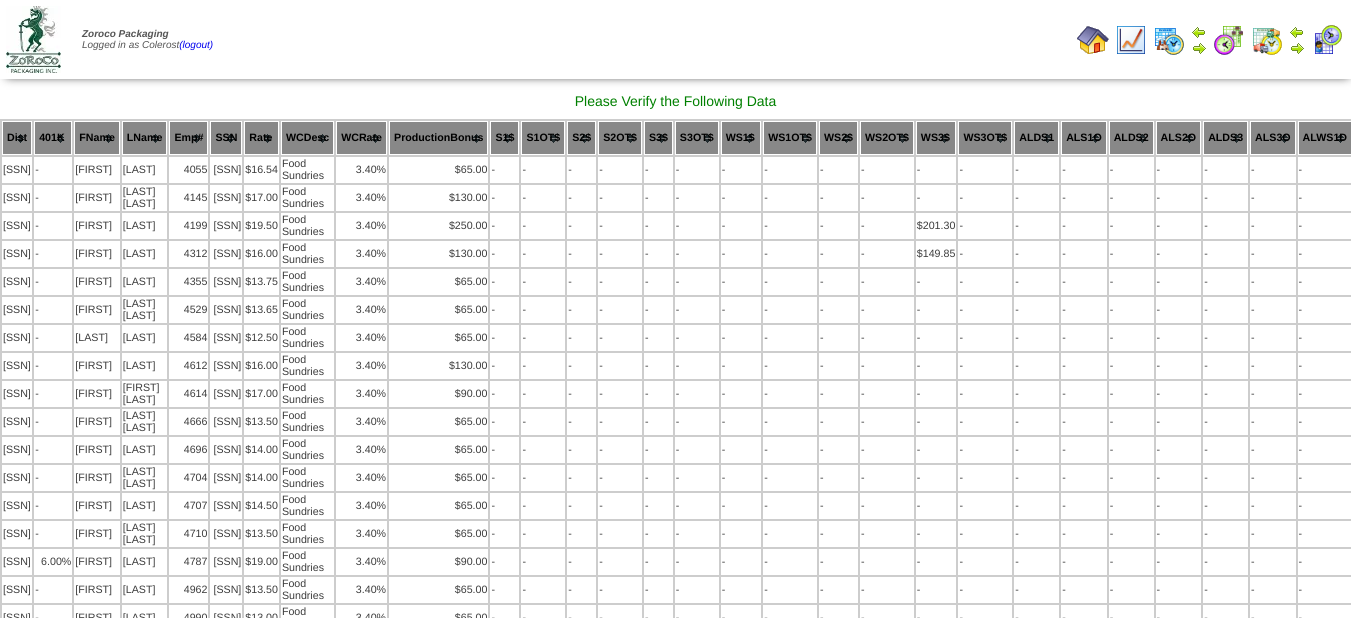 scroll, scrollTop: 2000, scrollLeft: 0, axis: vertical 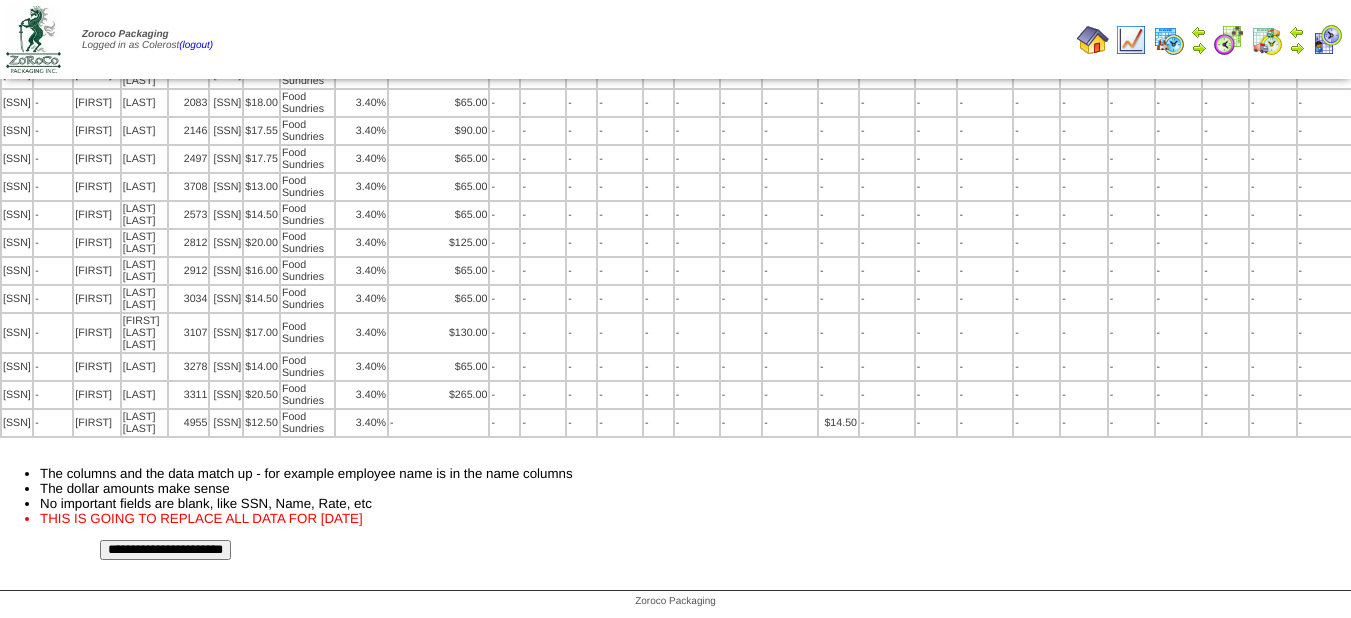 click on "**********" at bounding box center [165, 550] 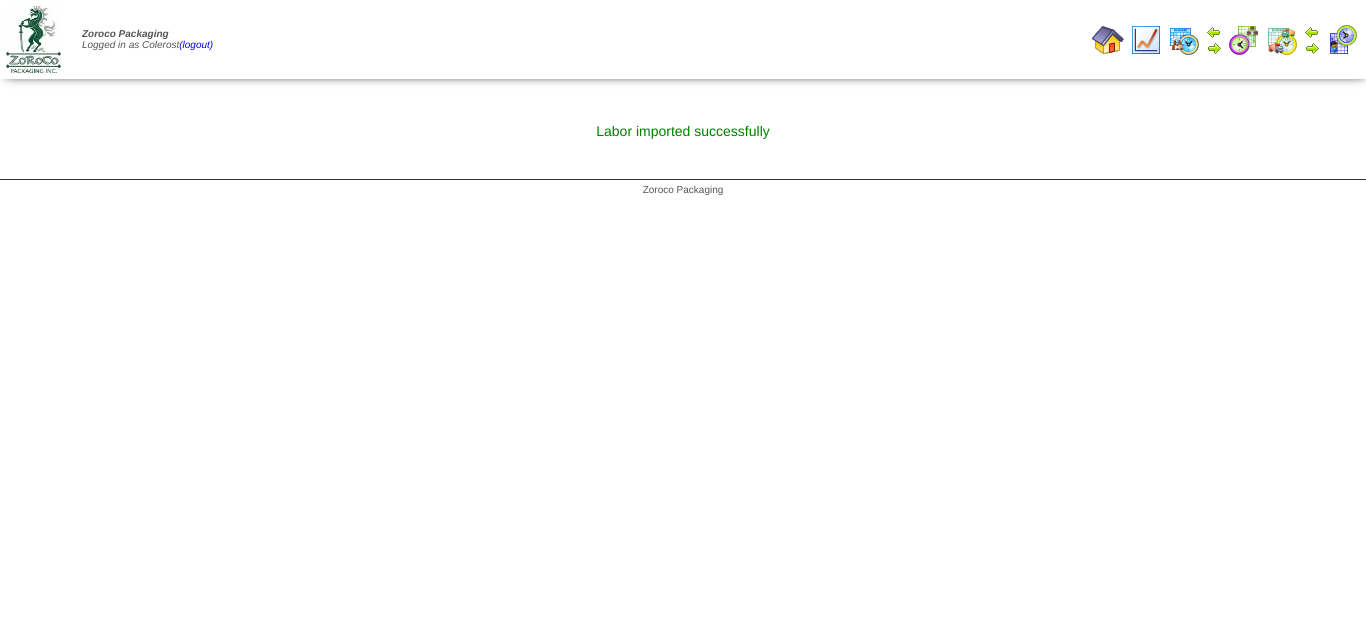 scroll, scrollTop: 0, scrollLeft: 0, axis: both 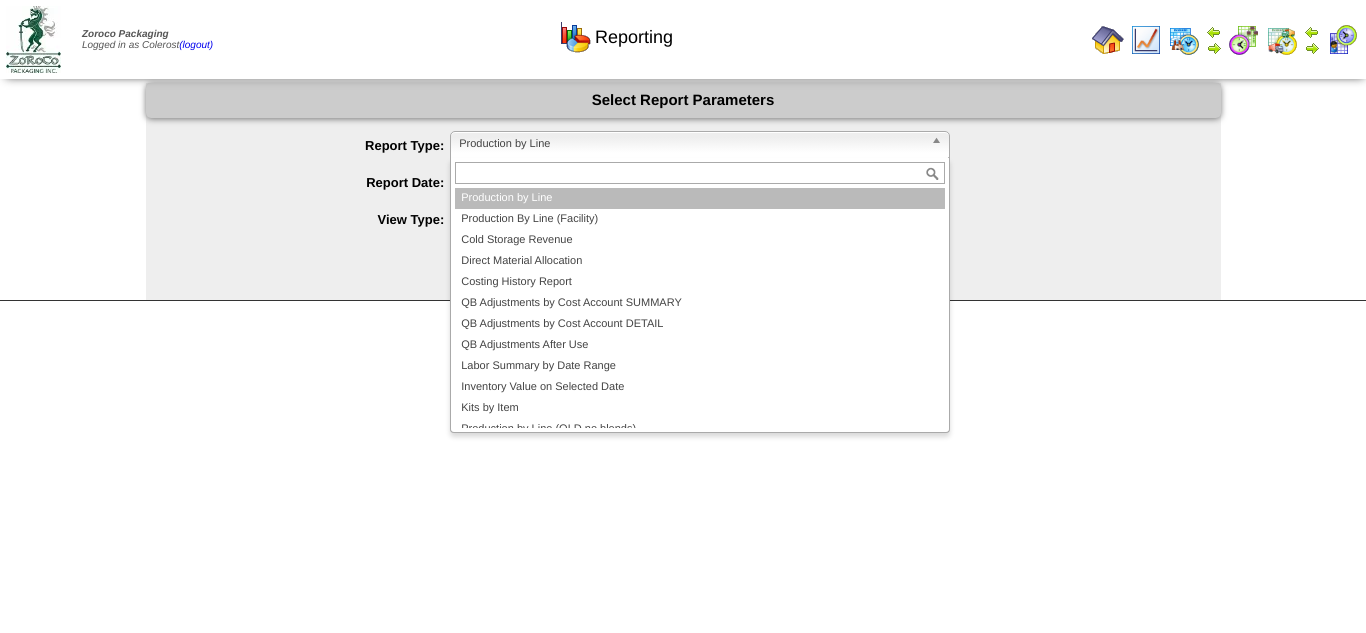click on "Production by Line" at bounding box center [691, 144] 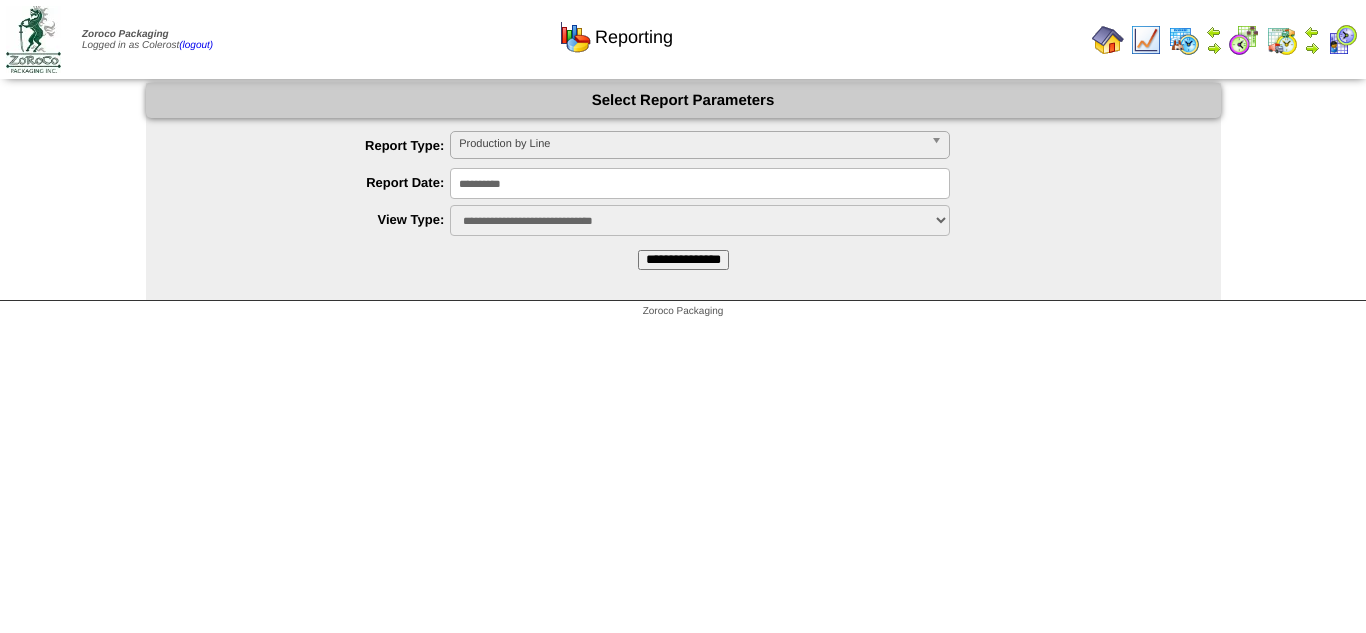 click on "**********" at bounding box center (700, 183) 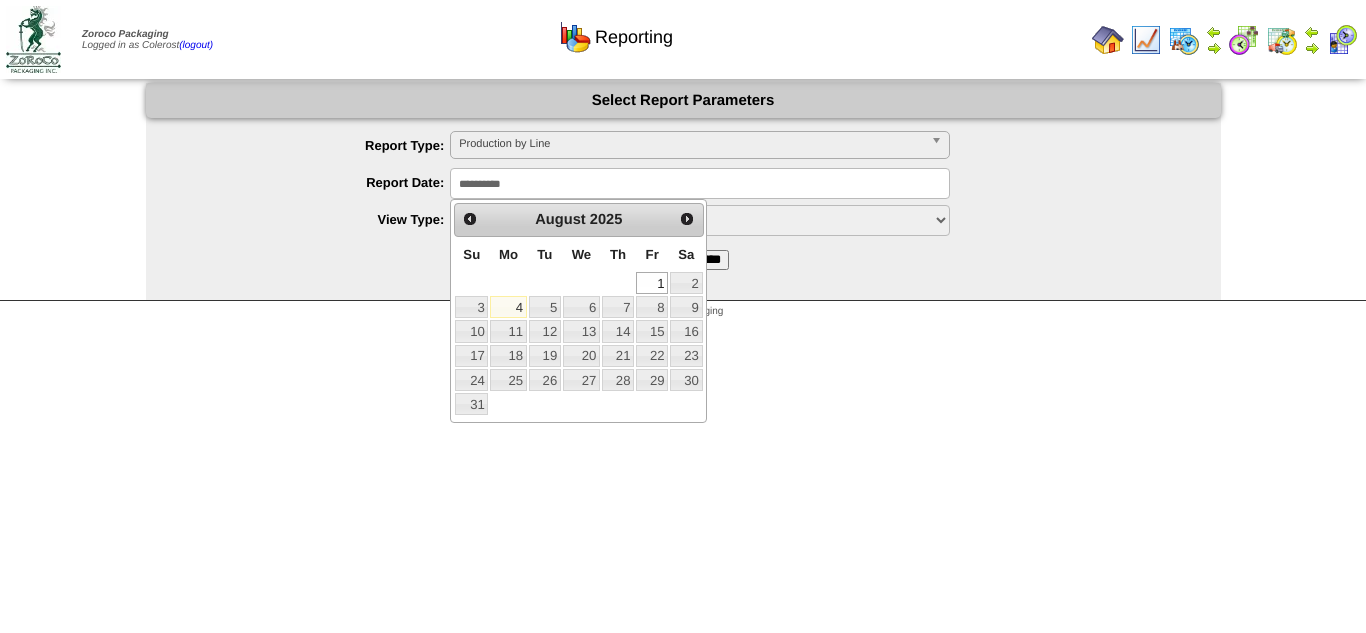 click on "Prev Next August   2025" at bounding box center [578, 220] 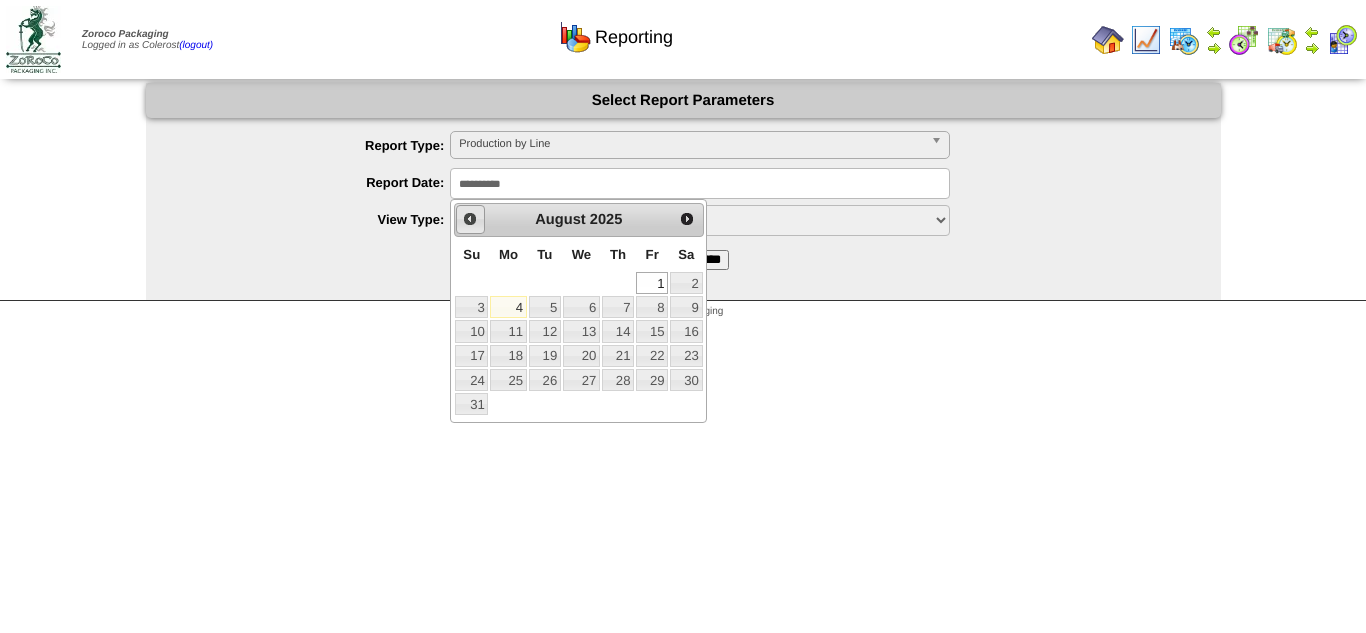 click on "Prev" at bounding box center [470, 219] 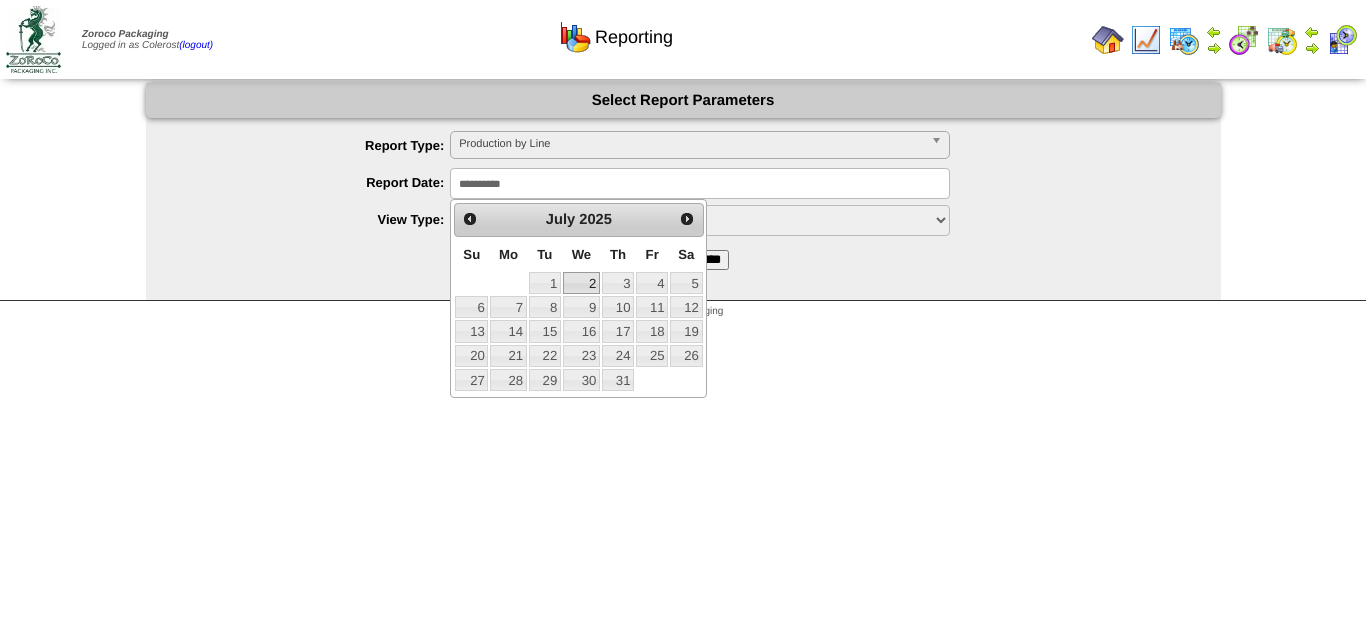 click on "2" at bounding box center [581, 283] 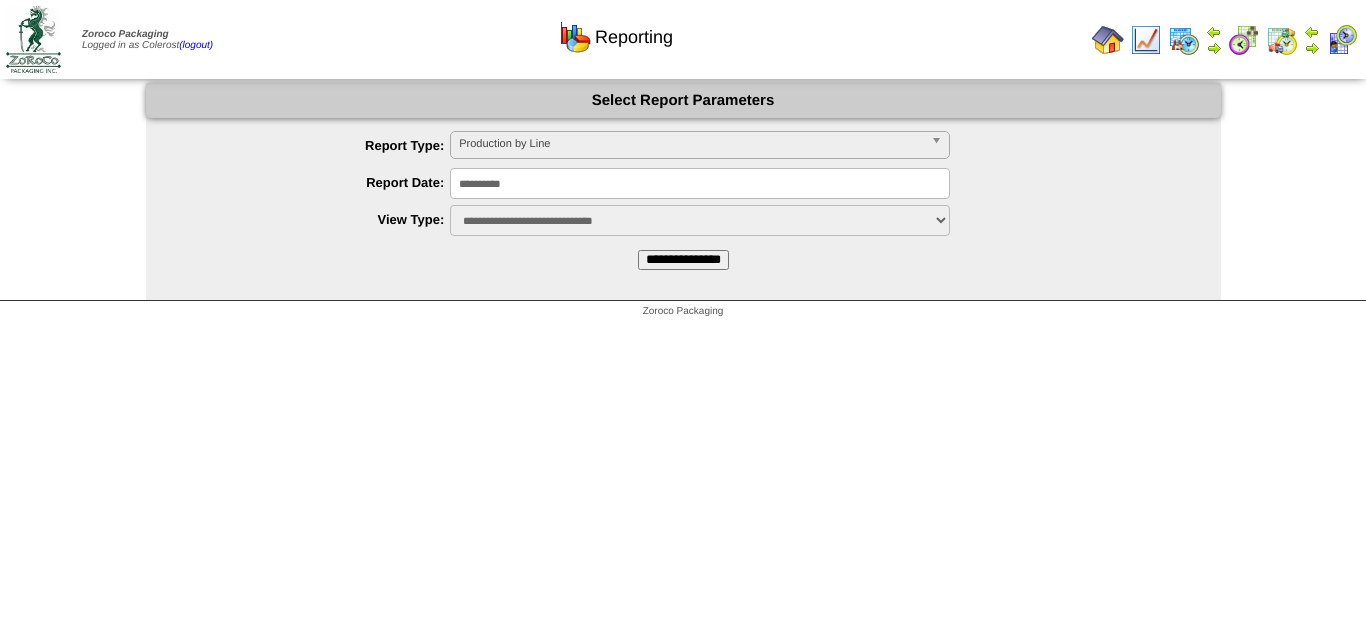 click on "**********" at bounding box center (683, 260) 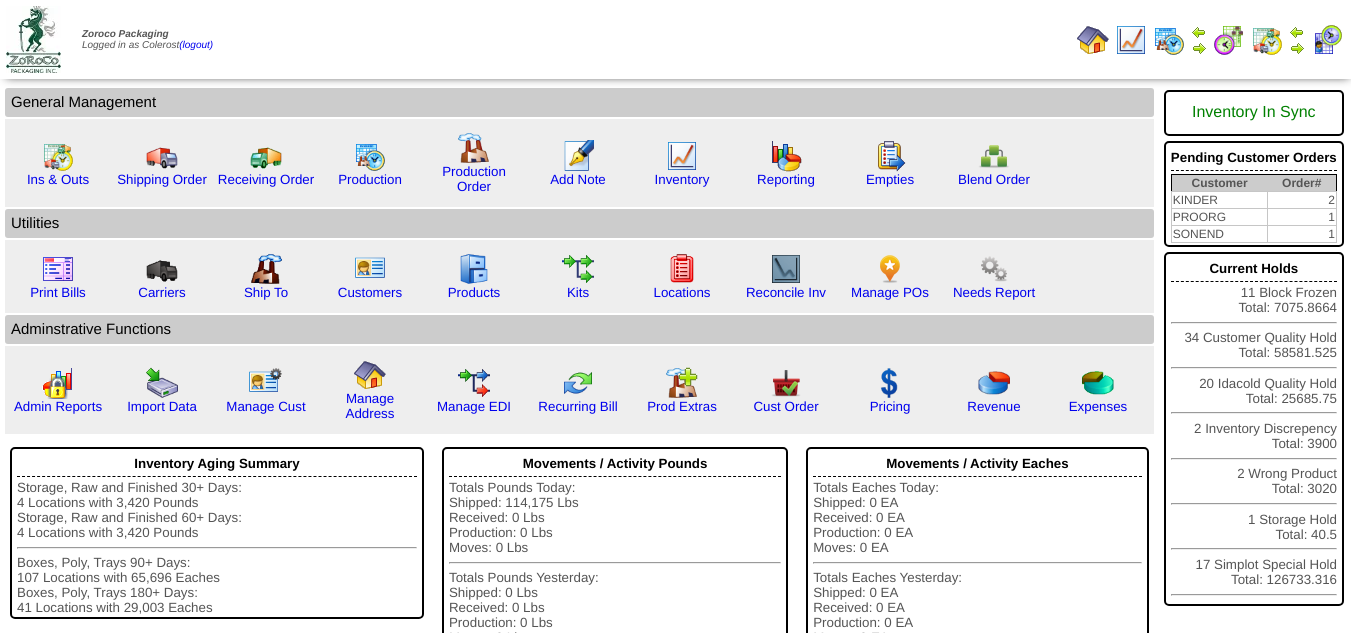 scroll, scrollTop: 0, scrollLeft: 0, axis: both 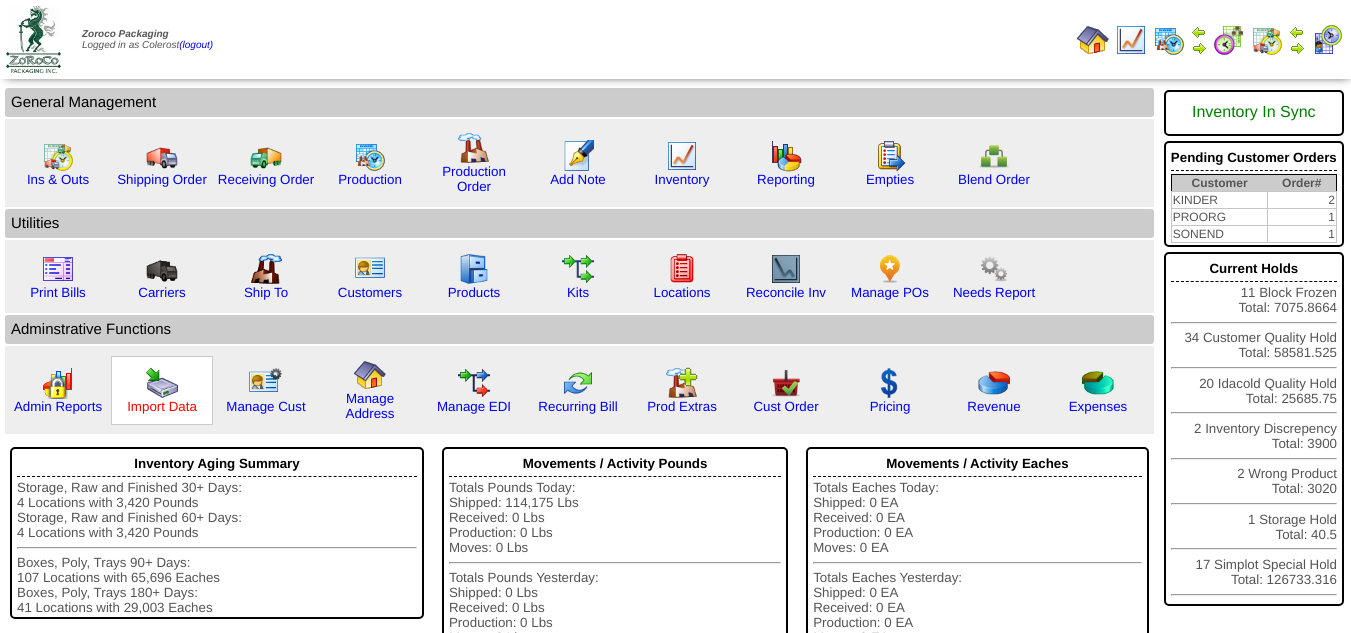 click on "Import Data" at bounding box center [162, 406] 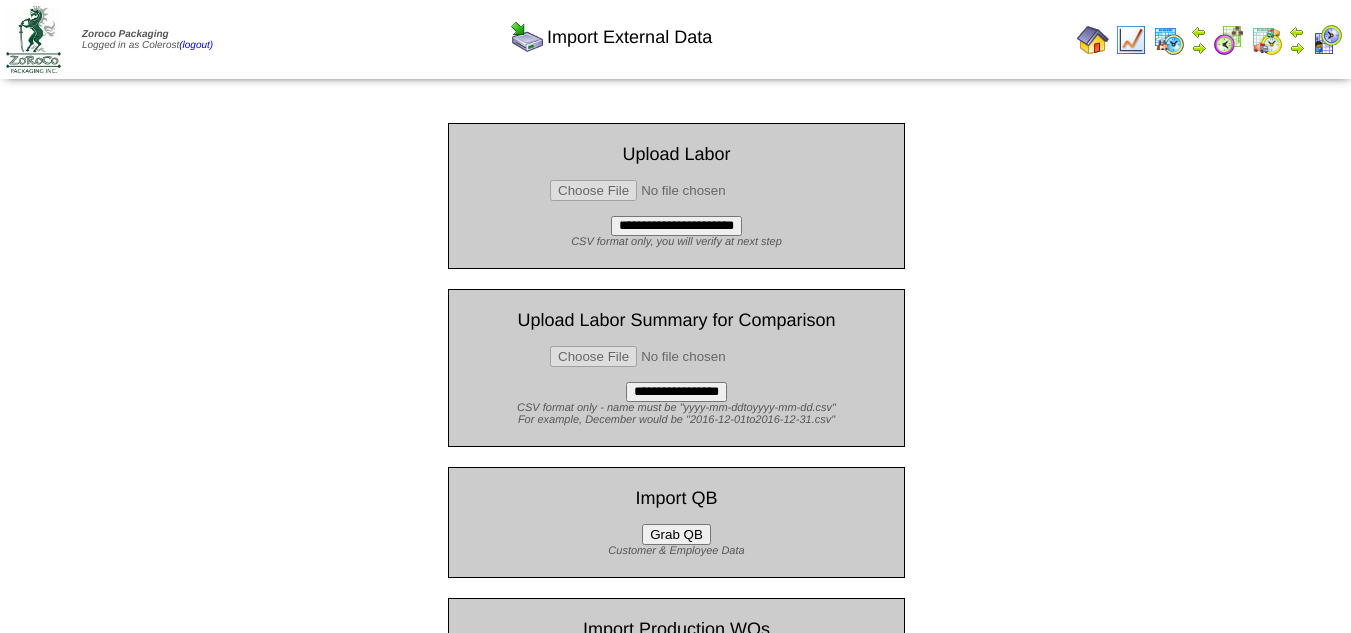scroll, scrollTop: 0, scrollLeft: 0, axis: both 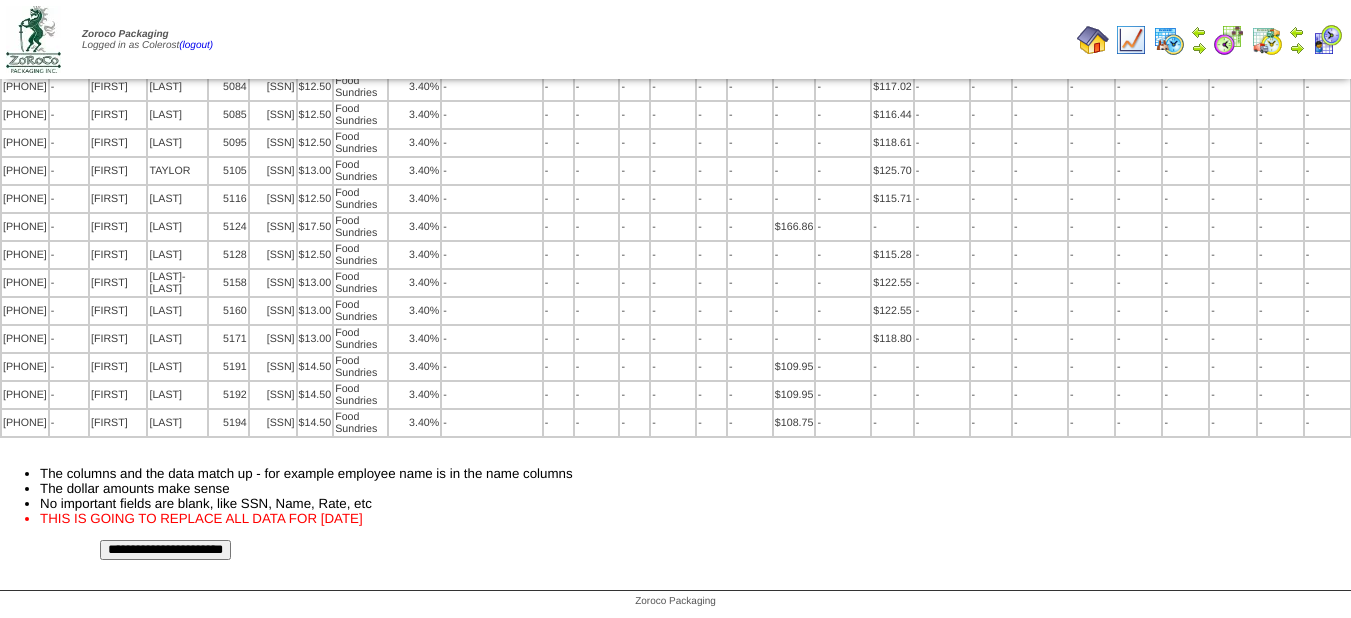 click on "**********" at bounding box center [165, 550] 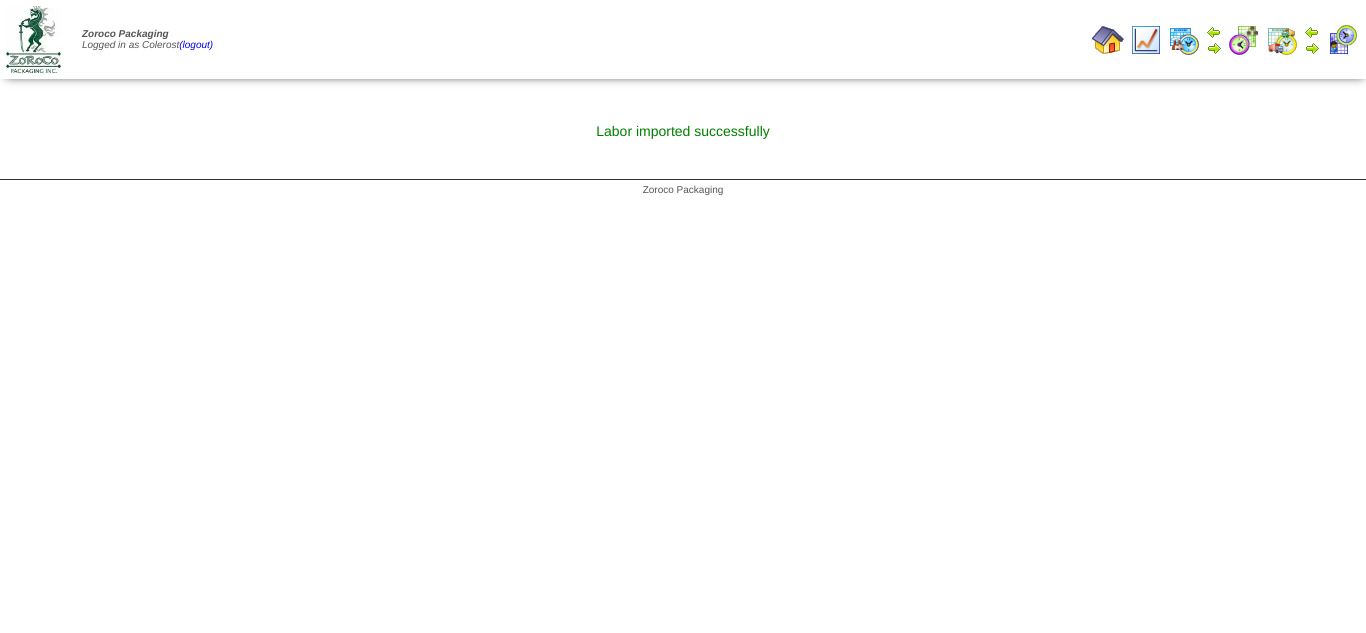scroll, scrollTop: 0, scrollLeft: 0, axis: both 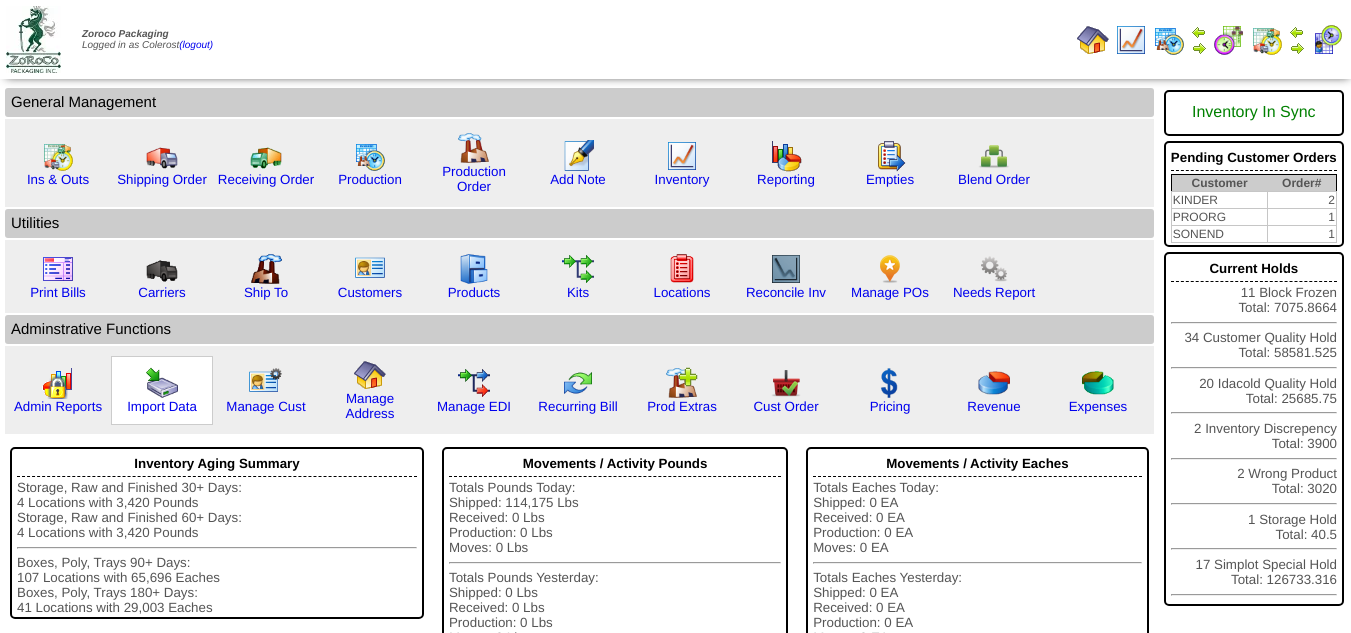 click on "Import Data" at bounding box center [162, 390] 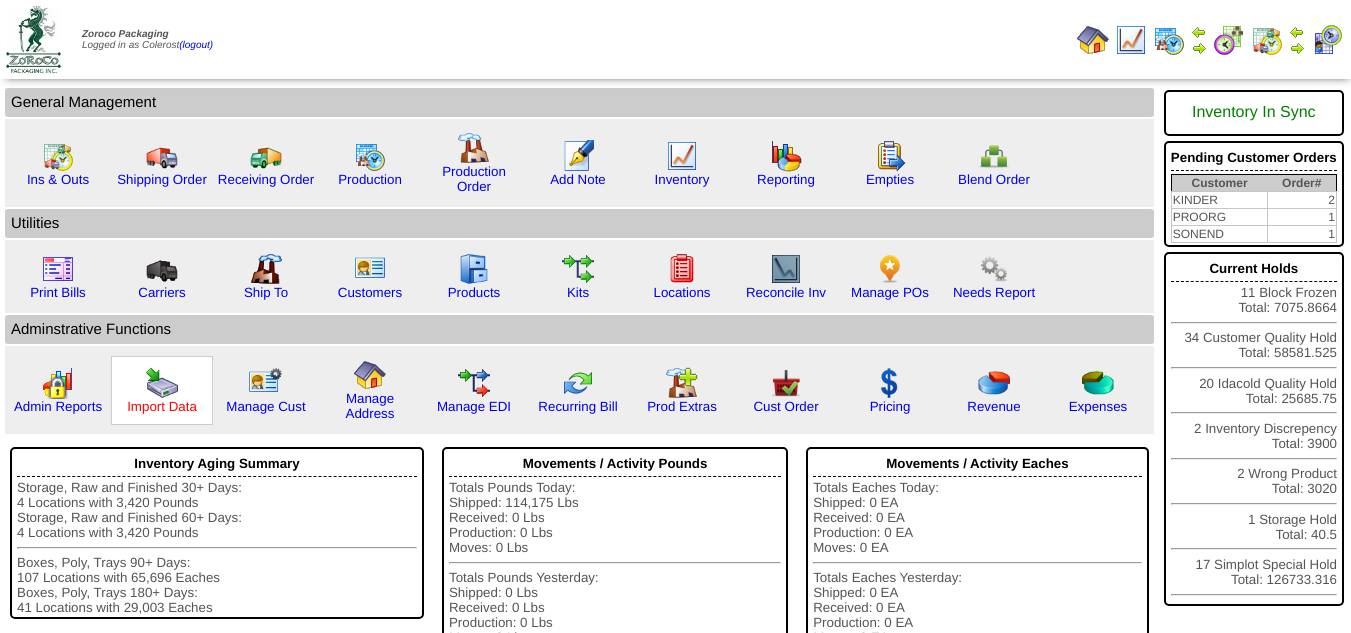 click on "Import Data" at bounding box center (162, 406) 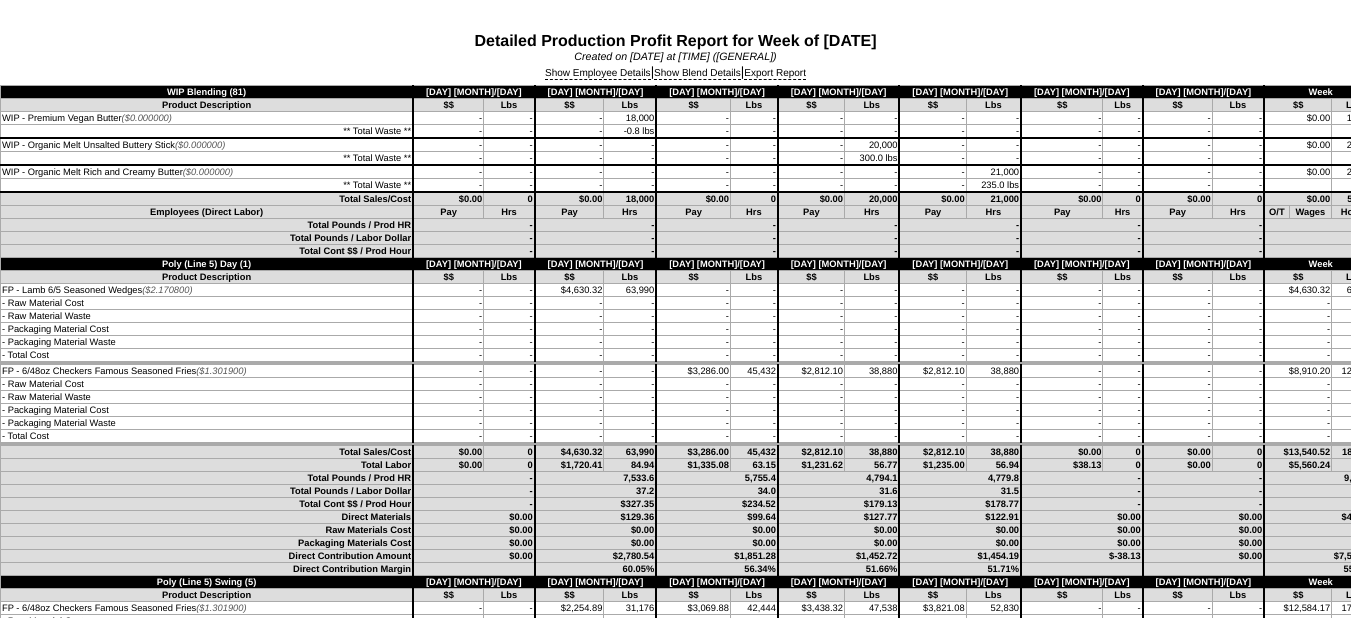 scroll, scrollTop: 0, scrollLeft: 0, axis: both 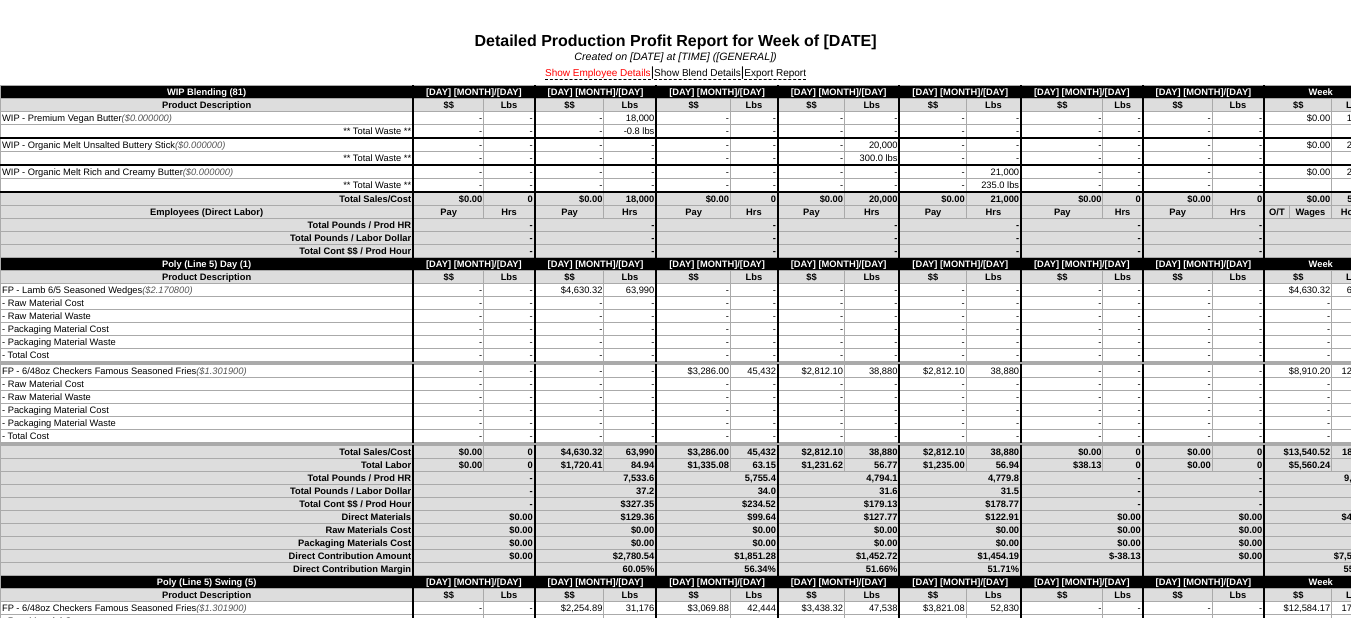 click on "Show Employee Details" at bounding box center [598, 74] 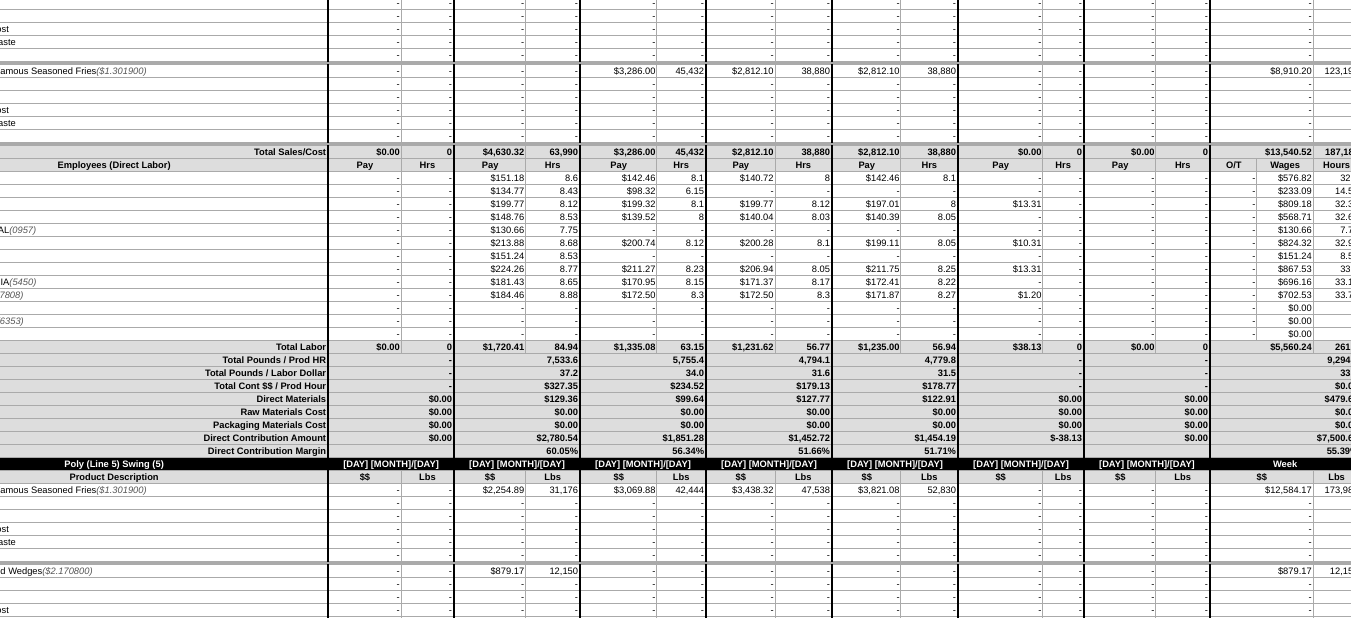 scroll, scrollTop: 100, scrollLeft: 100, axis: both 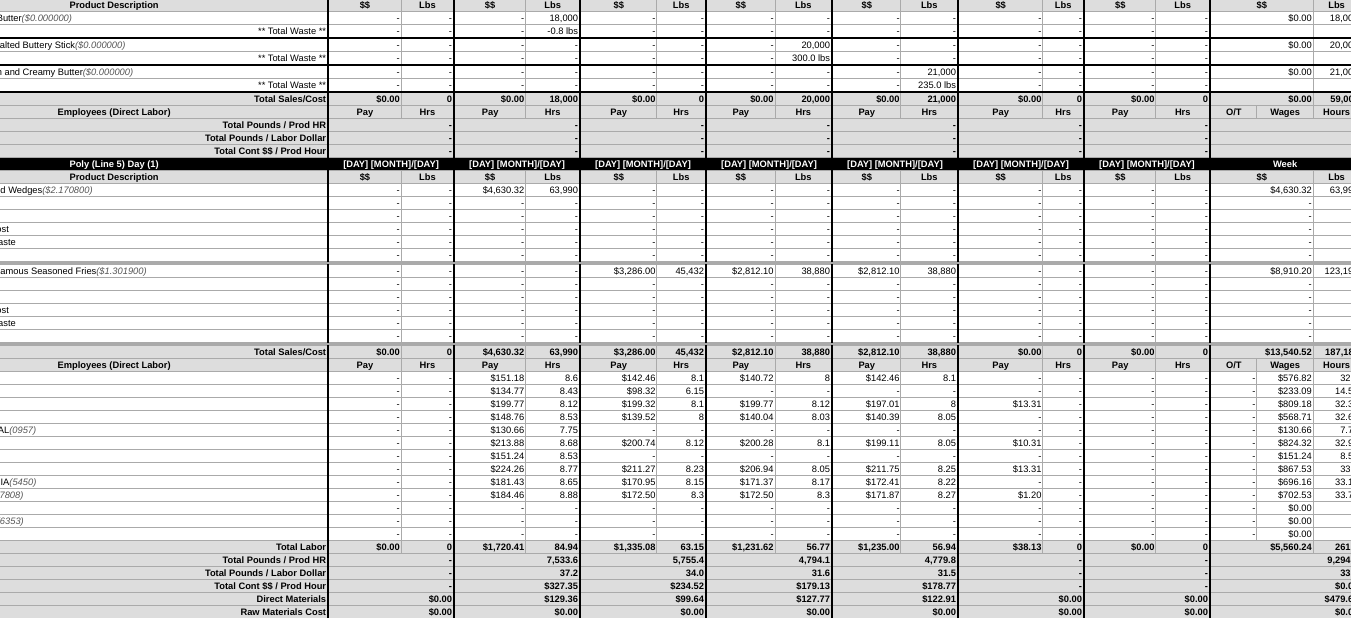 click on "45,432" at bounding box center [681, 271] 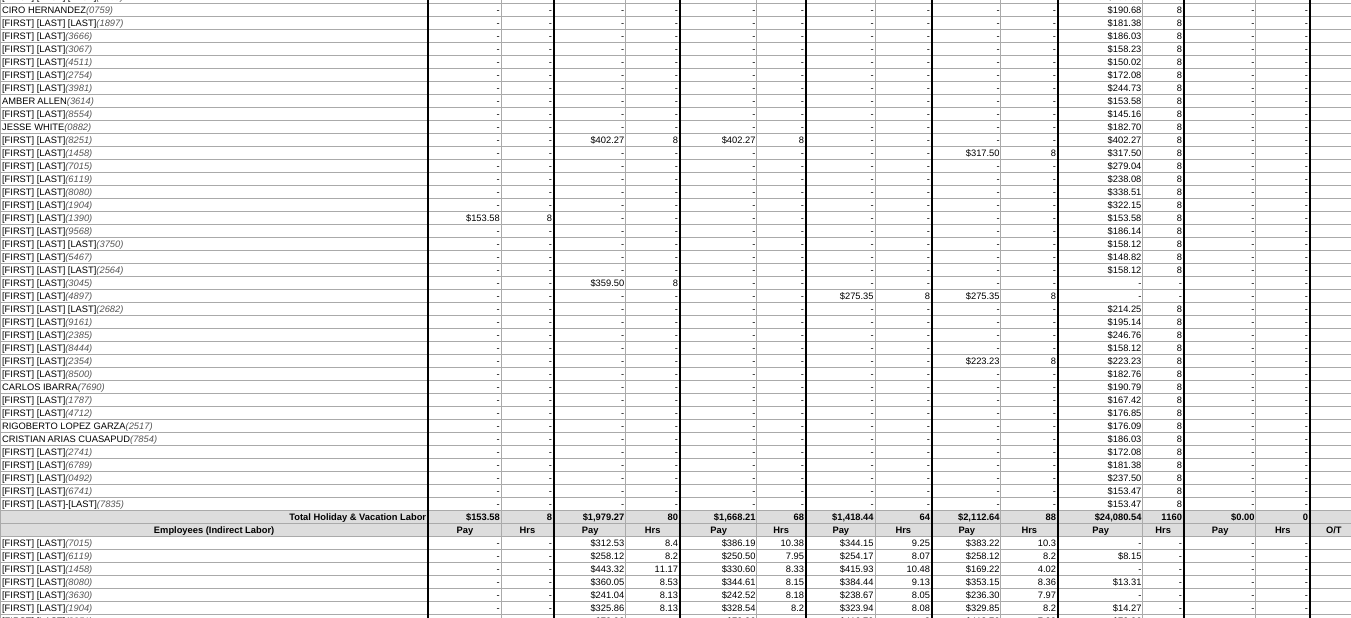 scroll, scrollTop: 13200, scrollLeft: 0, axis: vertical 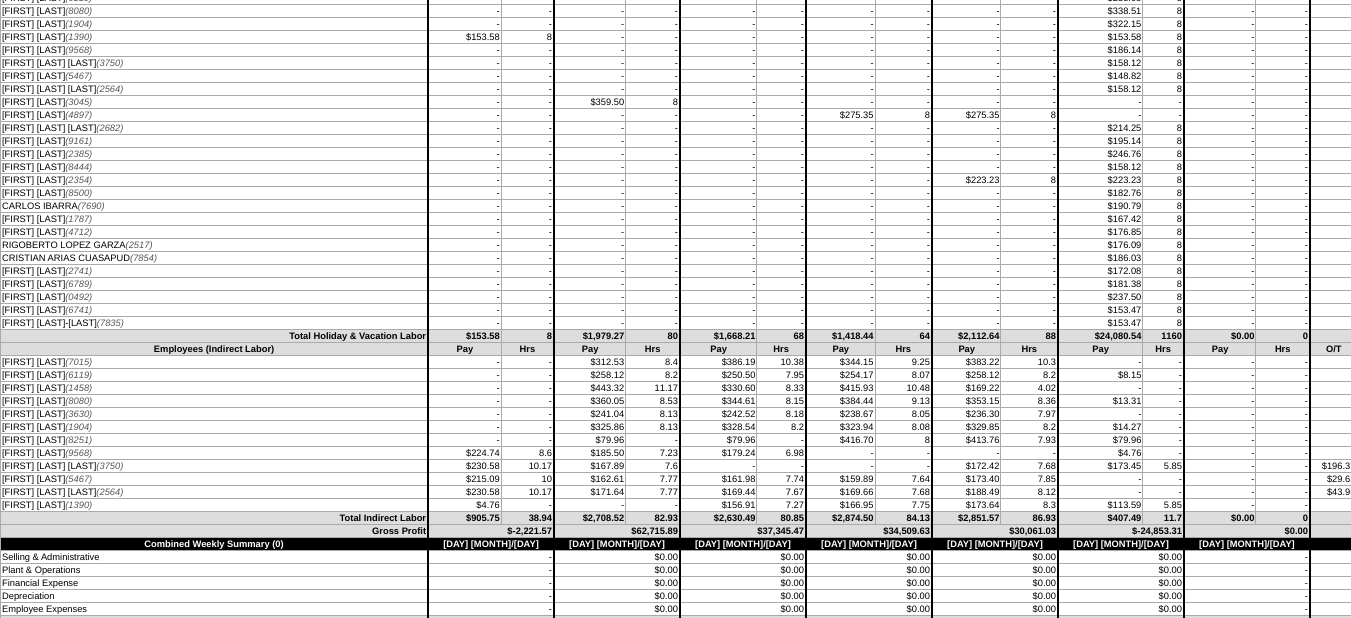 drag, startPoint x: 517, startPoint y: 189, endPoint x: 493, endPoint y: 183, distance: 24.738634 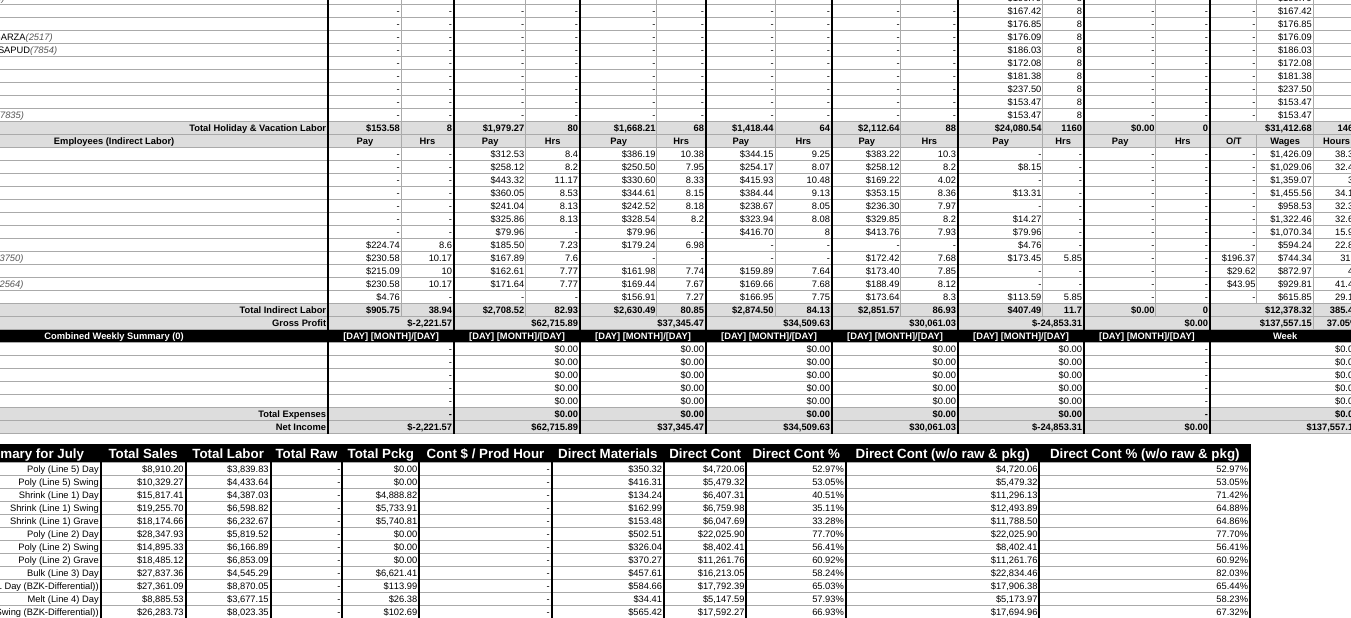 scroll, scrollTop: 13500, scrollLeft: 100, axis: both 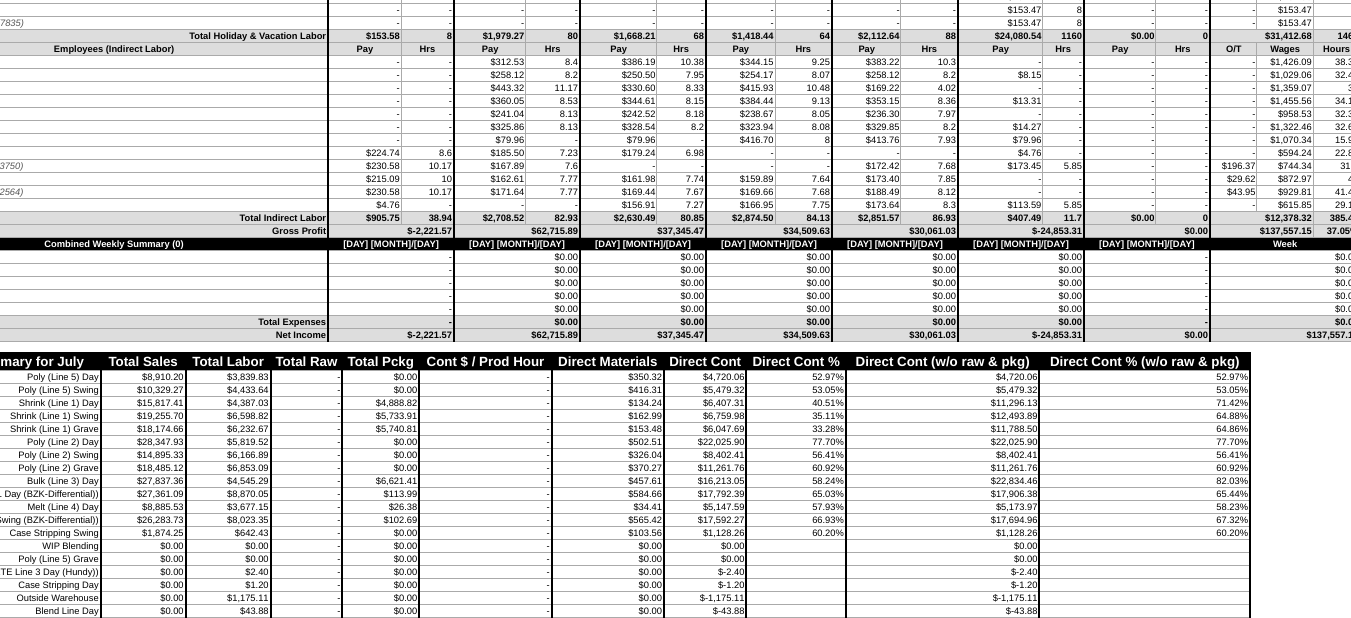 click on "Gross Profit" at bounding box center (114, 231) 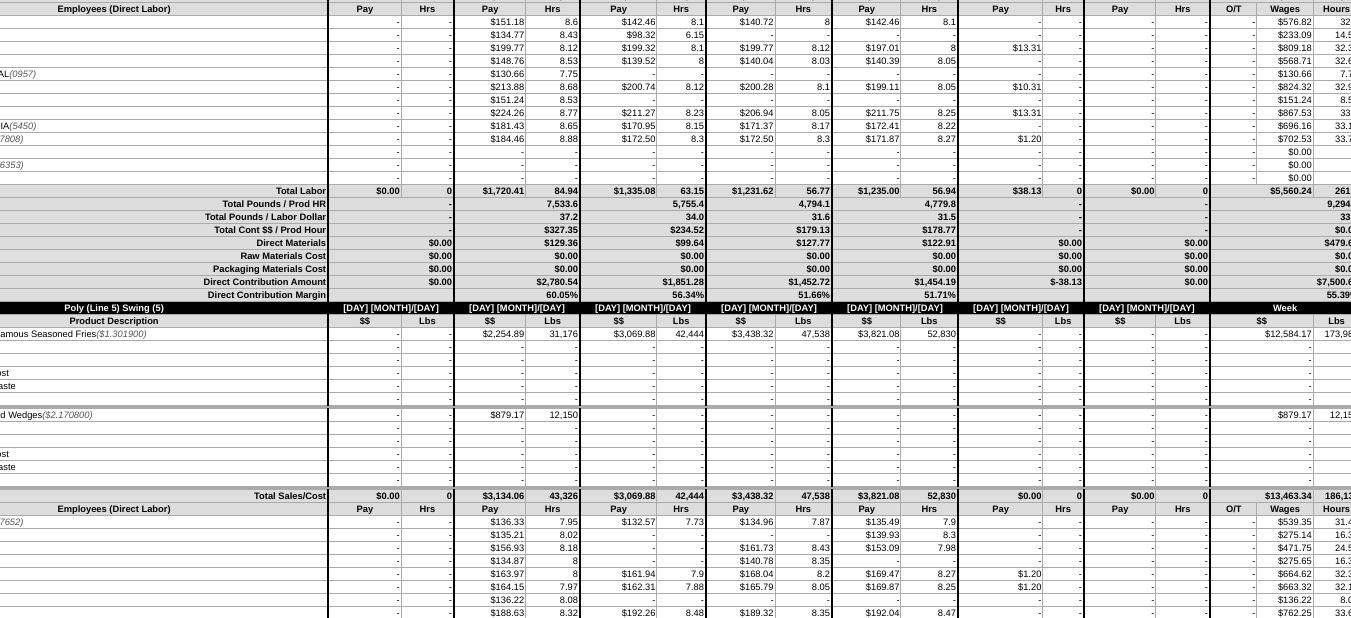 scroll, scrollTop: 0, scrollLeft: 100, axis: horizontal 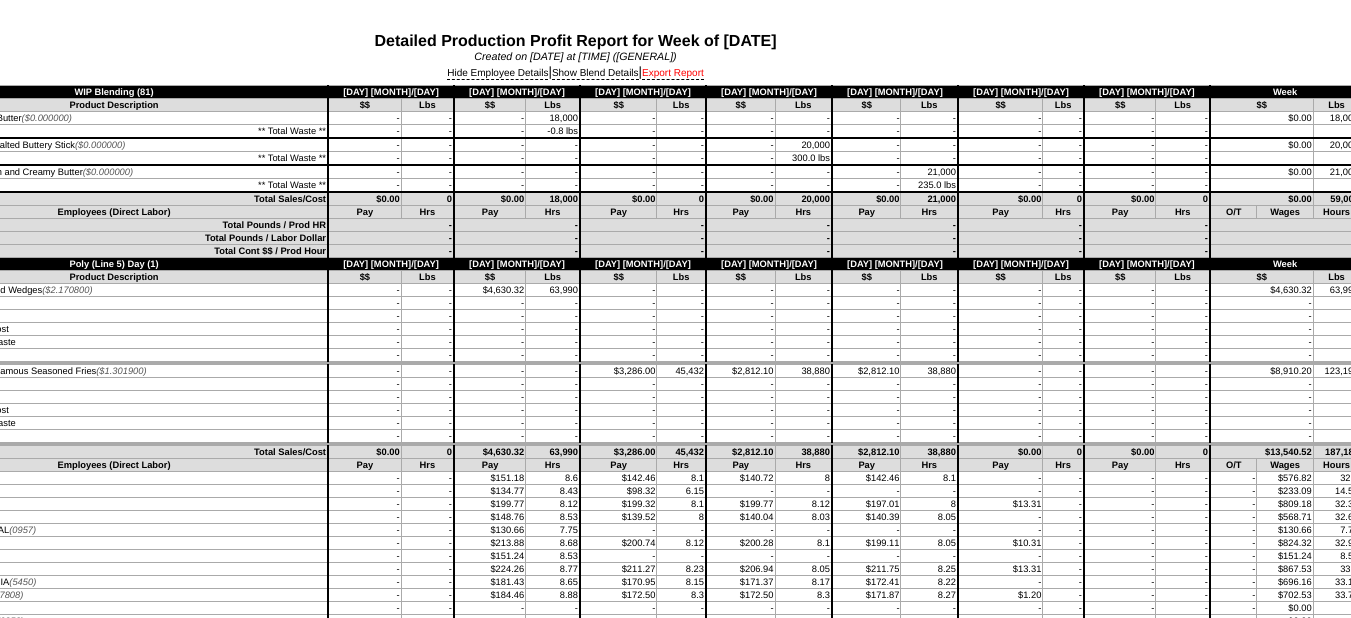 click on "Export Report" at bounding box center (673, 74) 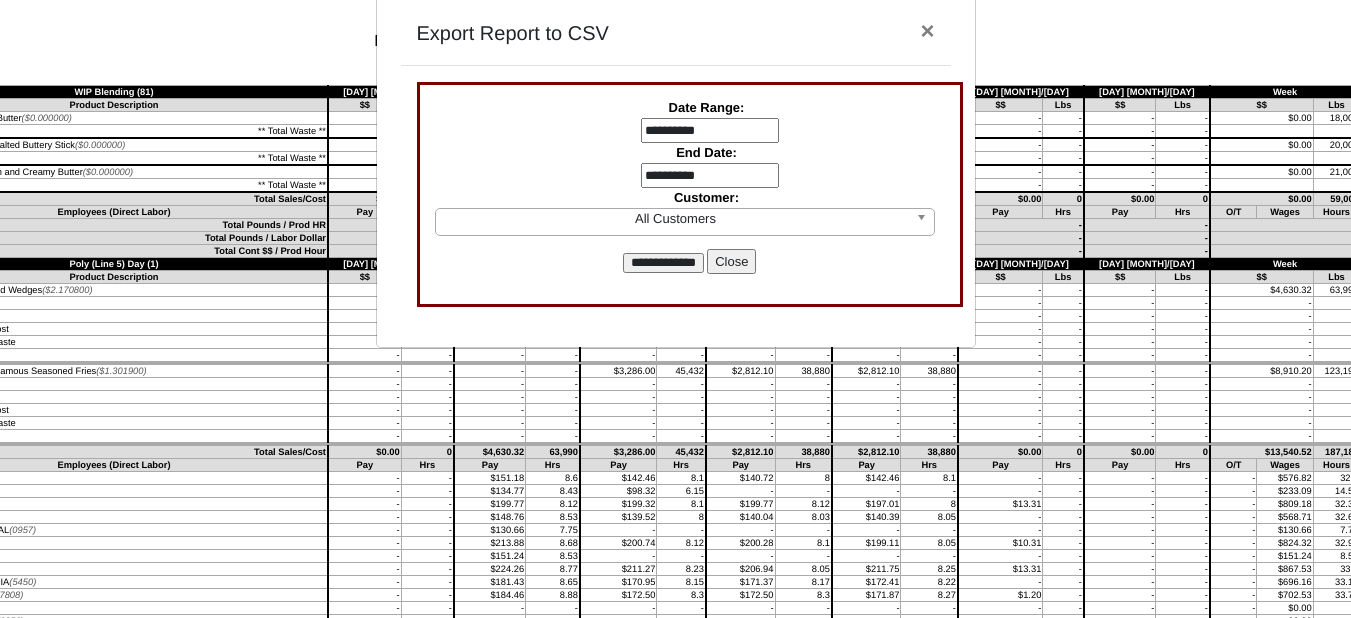click on "**********" at bounding box center [710, 131] 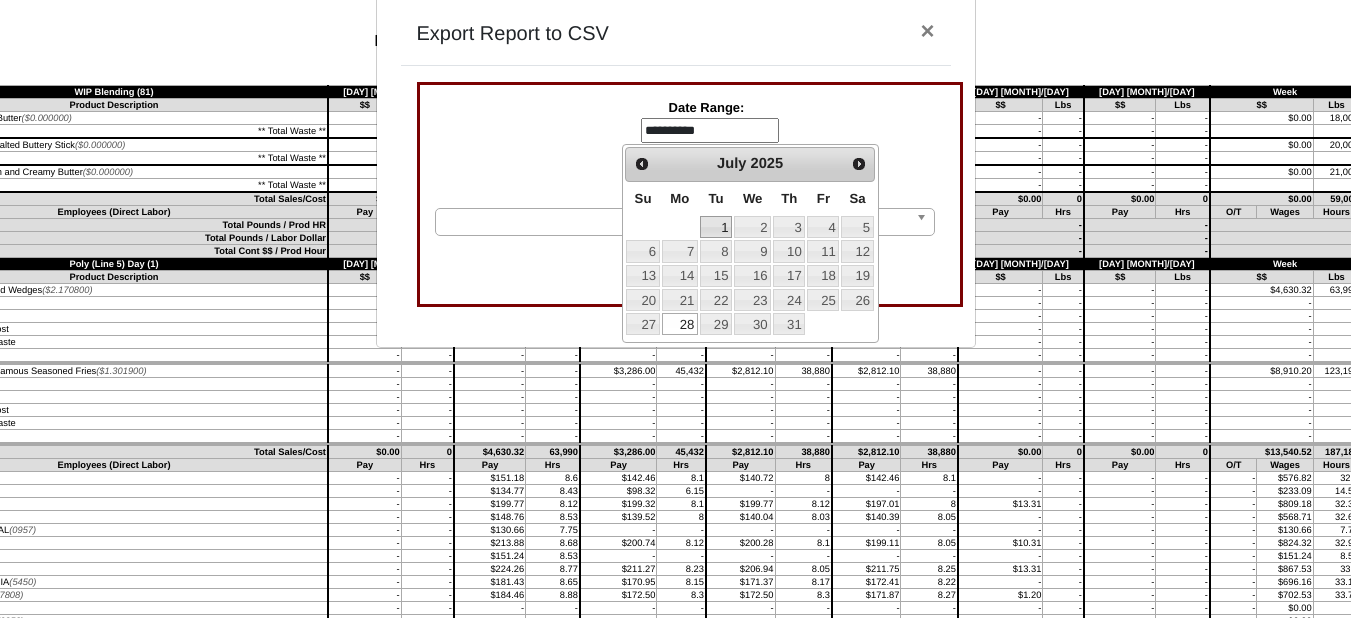 click on "1" at bounding box center [716, 227] 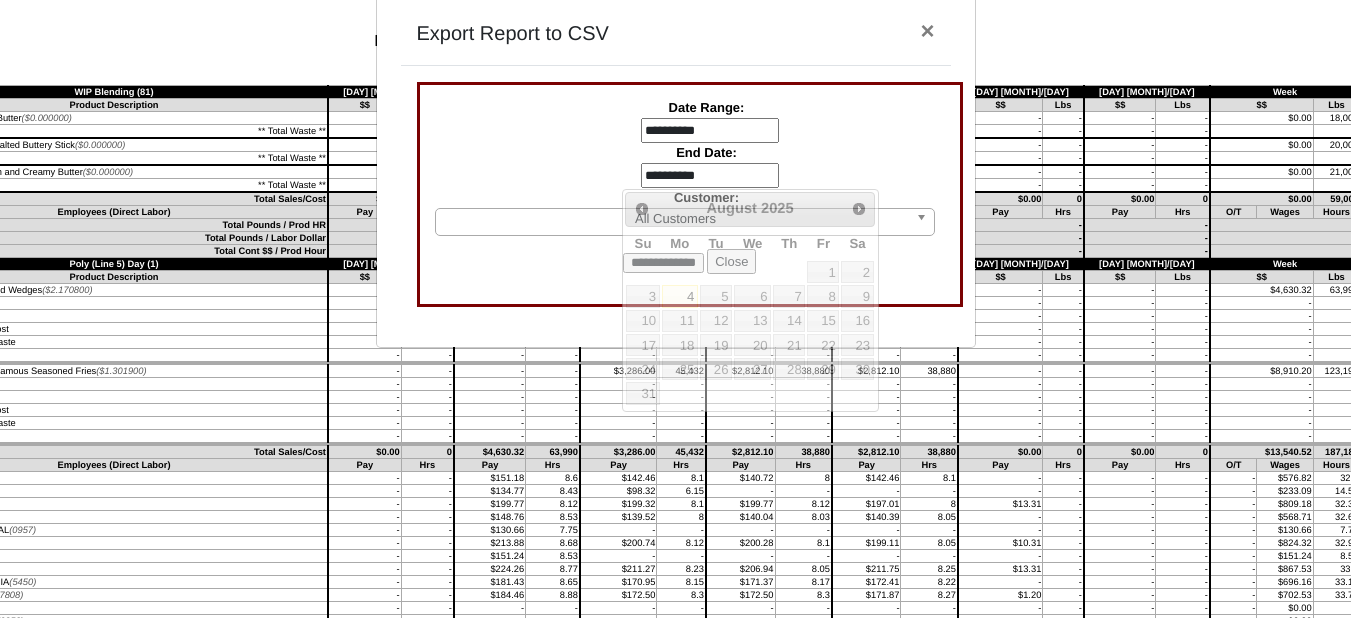 click on "**********" at bounding box center [710, 176] 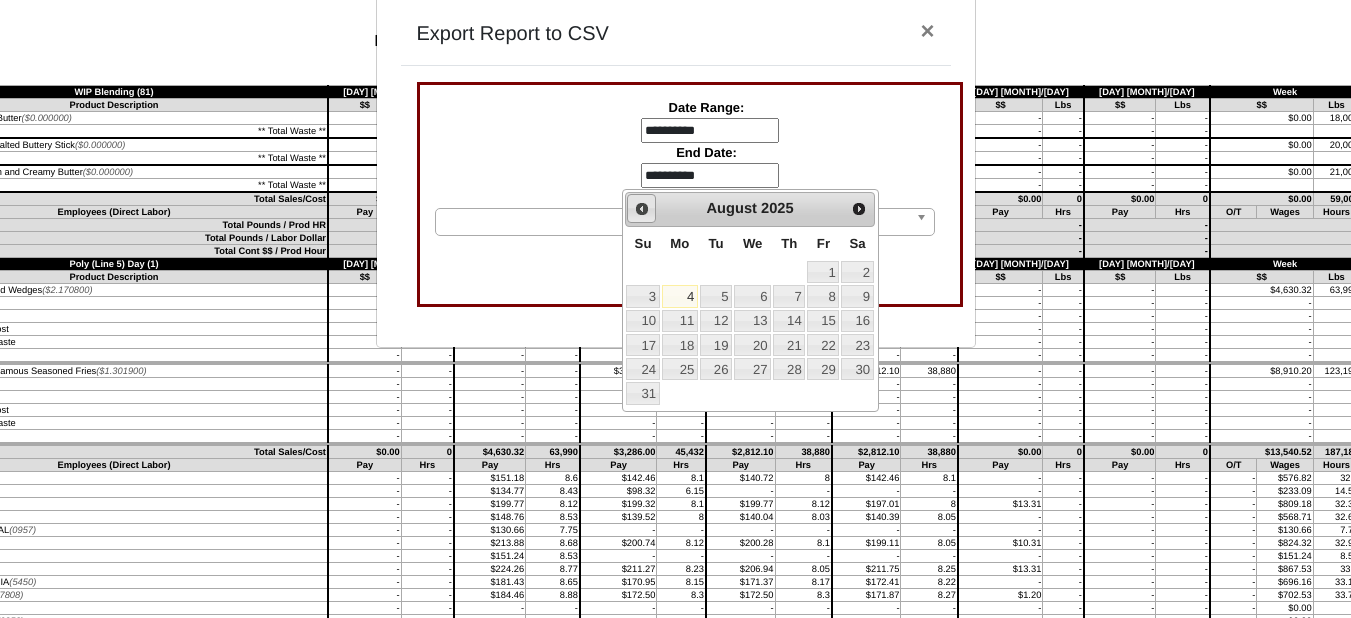 click on "Prev" at bounding box center [642, 209] 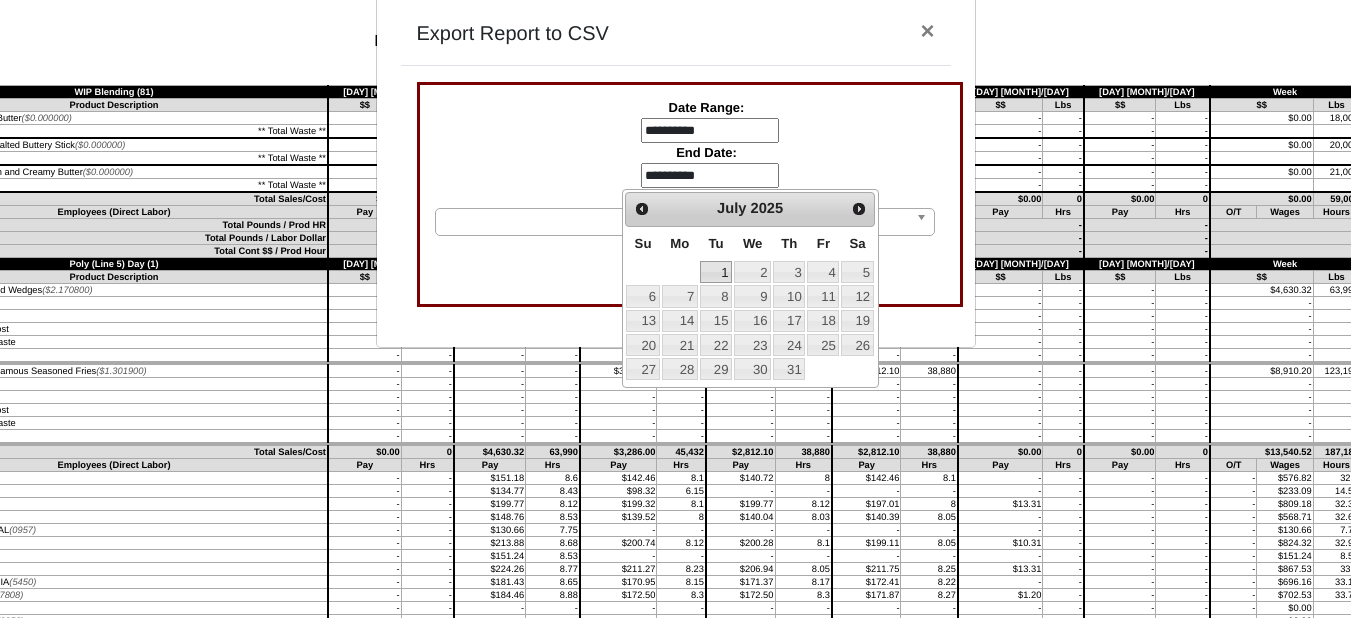 click on "1" at bounding box center [716, 272] 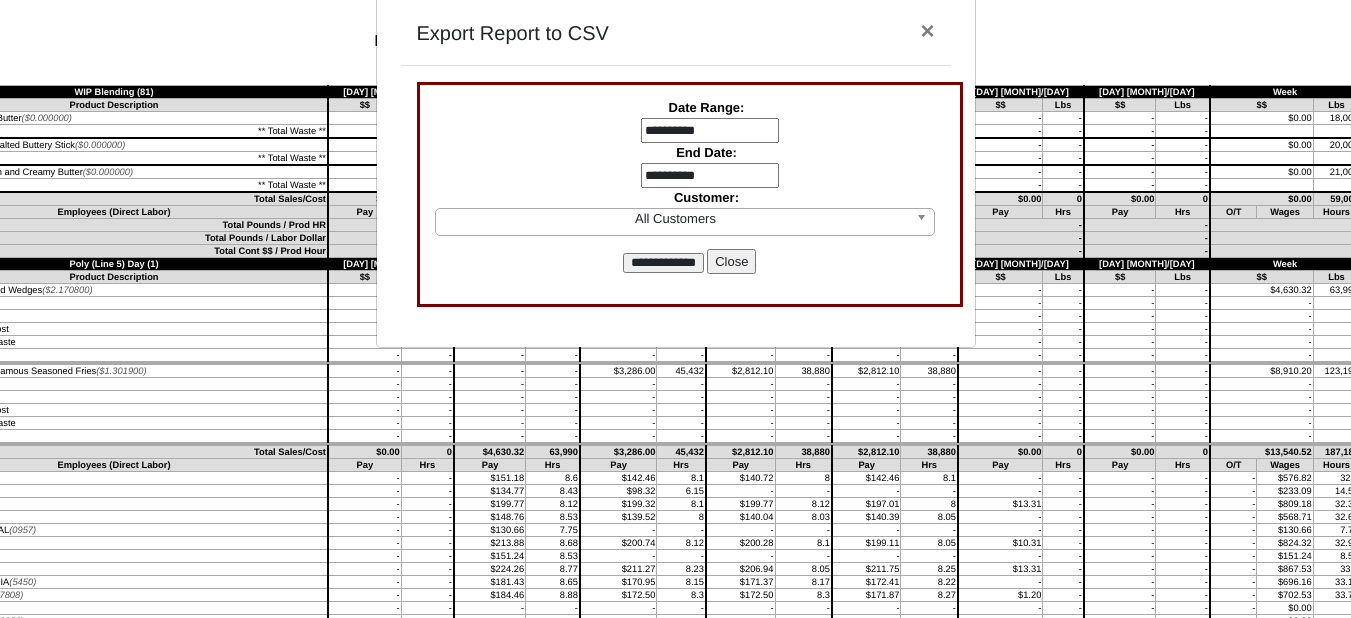 click on "**********" at bounding box center (663, 263) 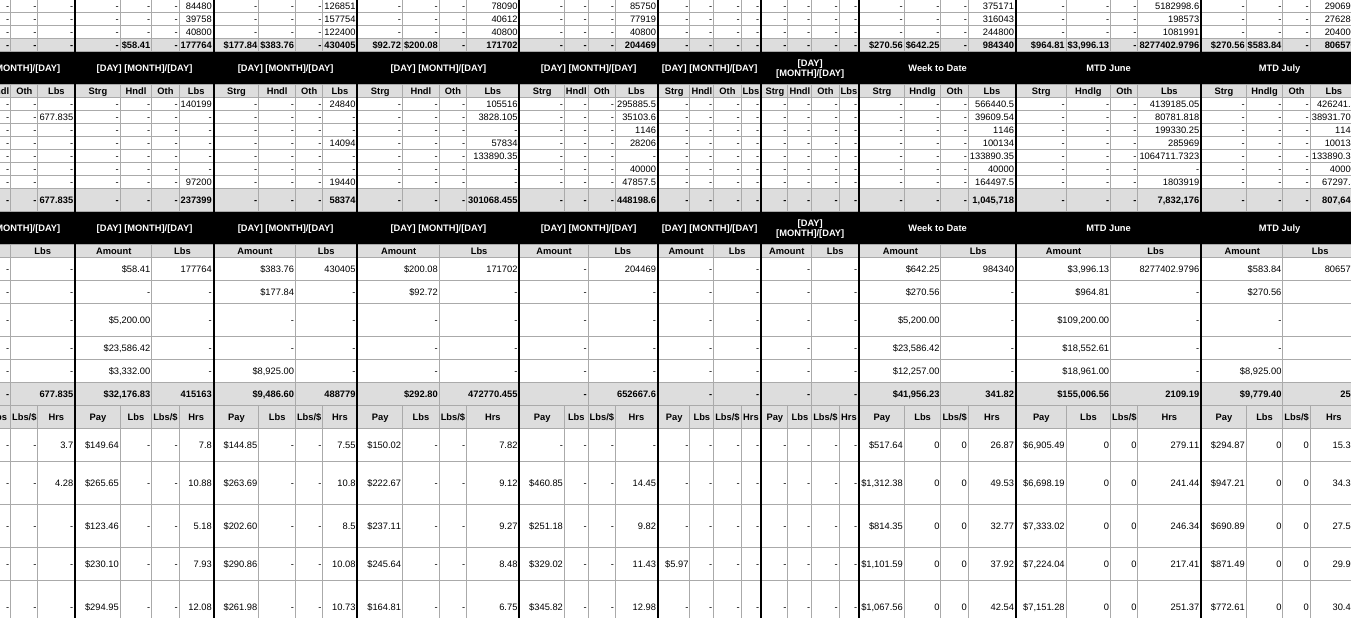 scroll, scrollTop: 10700, scrollLeft: 100, axis: both 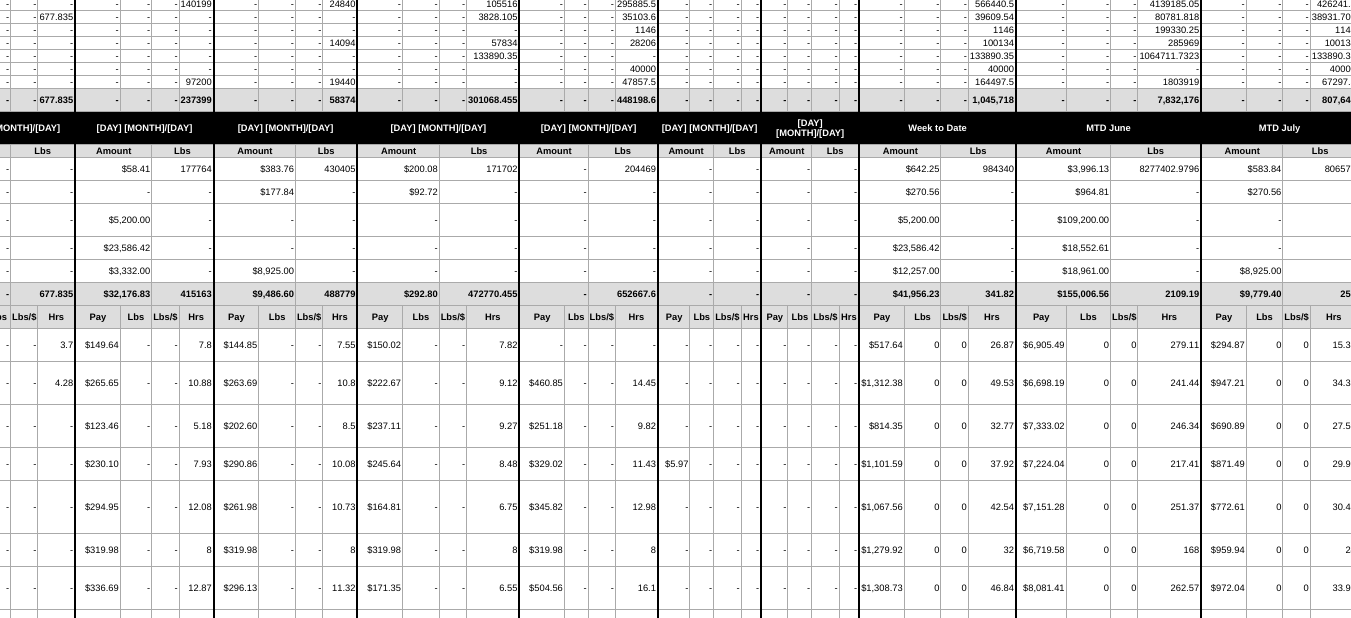 drag, startPoint x: 601, startPoint y: 372, endPoint x: 602, endPoint y: 360, distance: 12.0415945 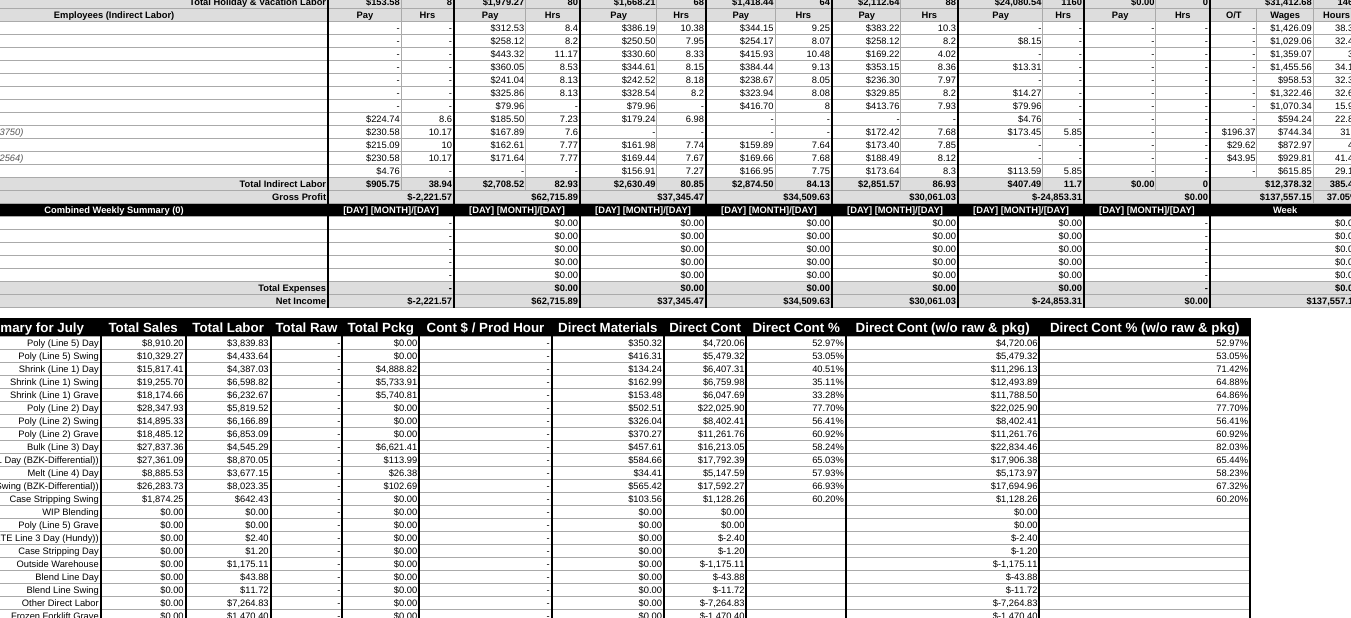 scroll, scrollTop: 13500, scrollLeft: 100, axis: both 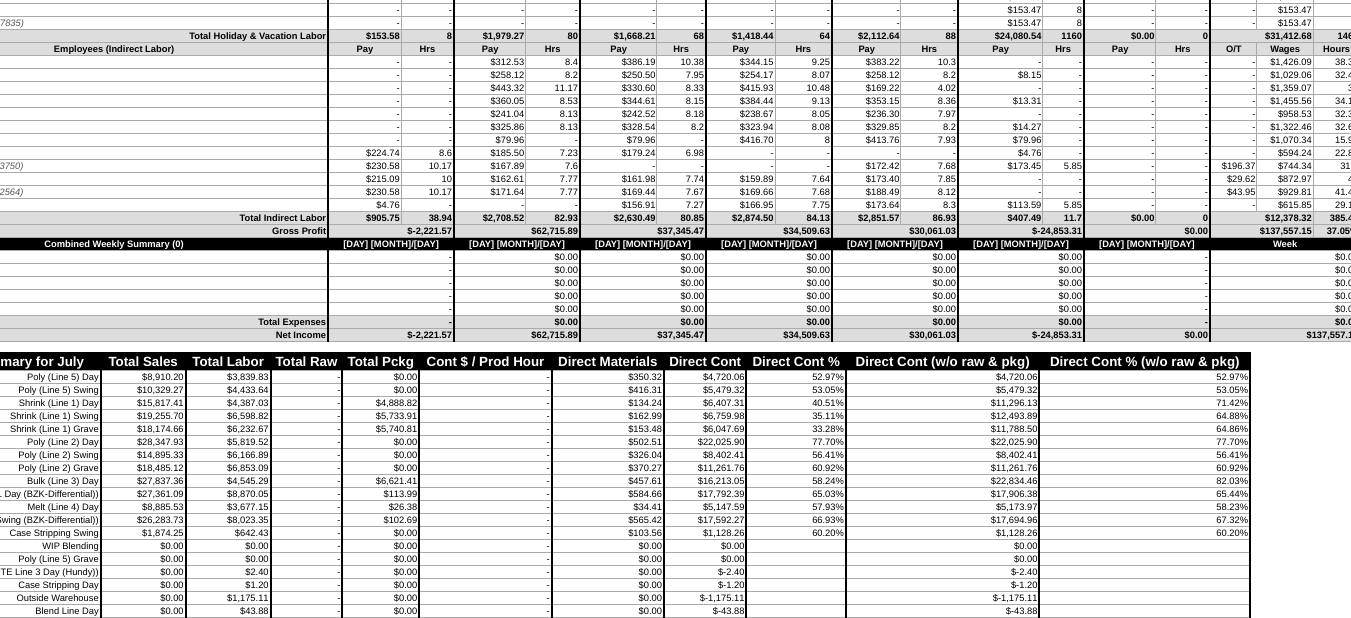 drag, startPoint x: 593, startPoint y: 161, endPoint x: 577, endPoint y: 167, distance: 17.088007 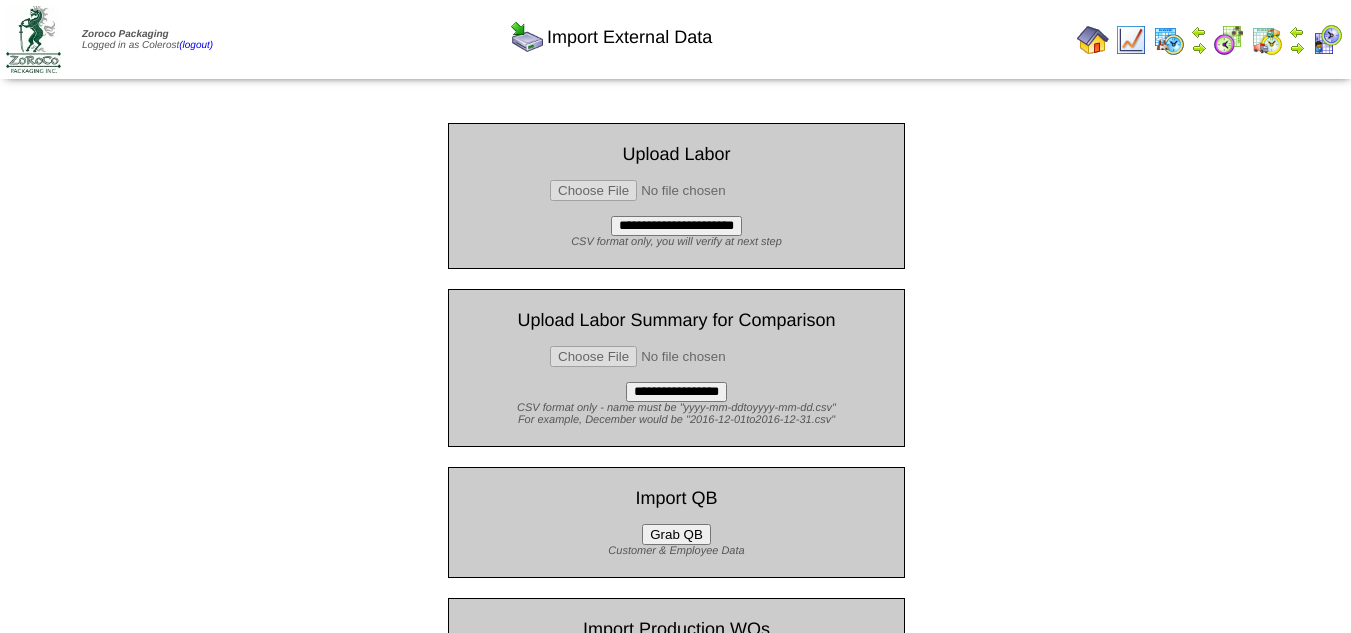 scroll, scrollTop: 0, scrollLeft: 0, axis: both 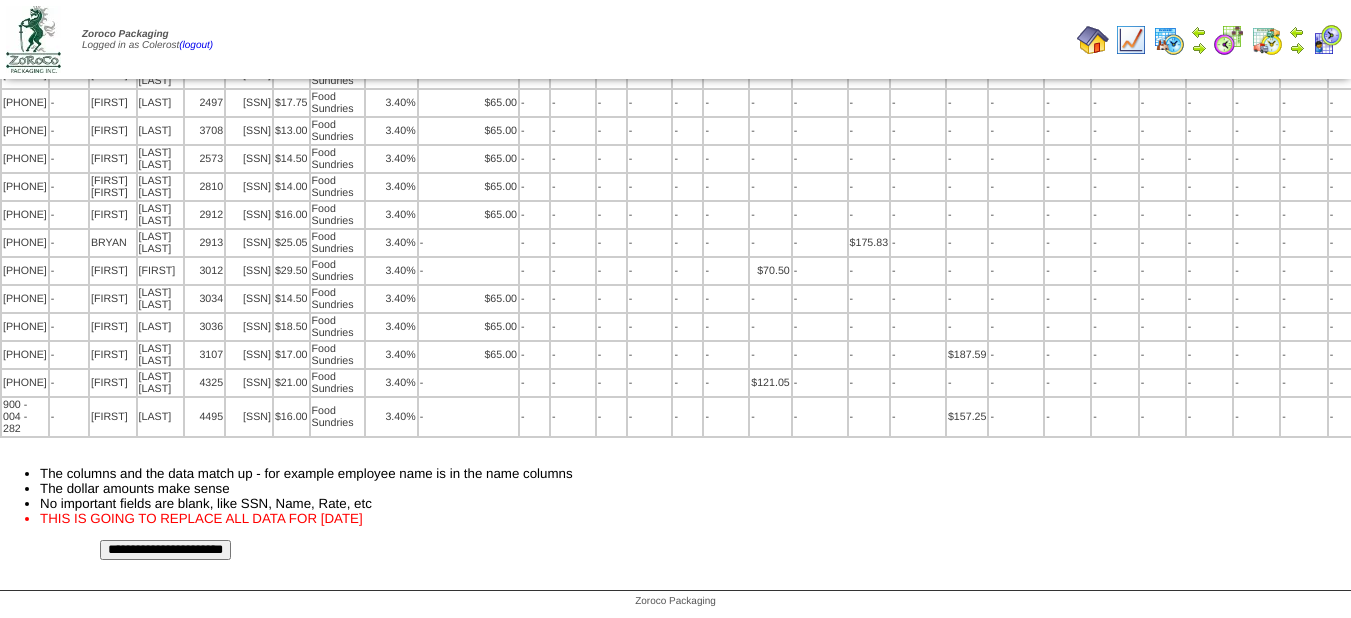 click on "**********" at bounding box center (165, 550) 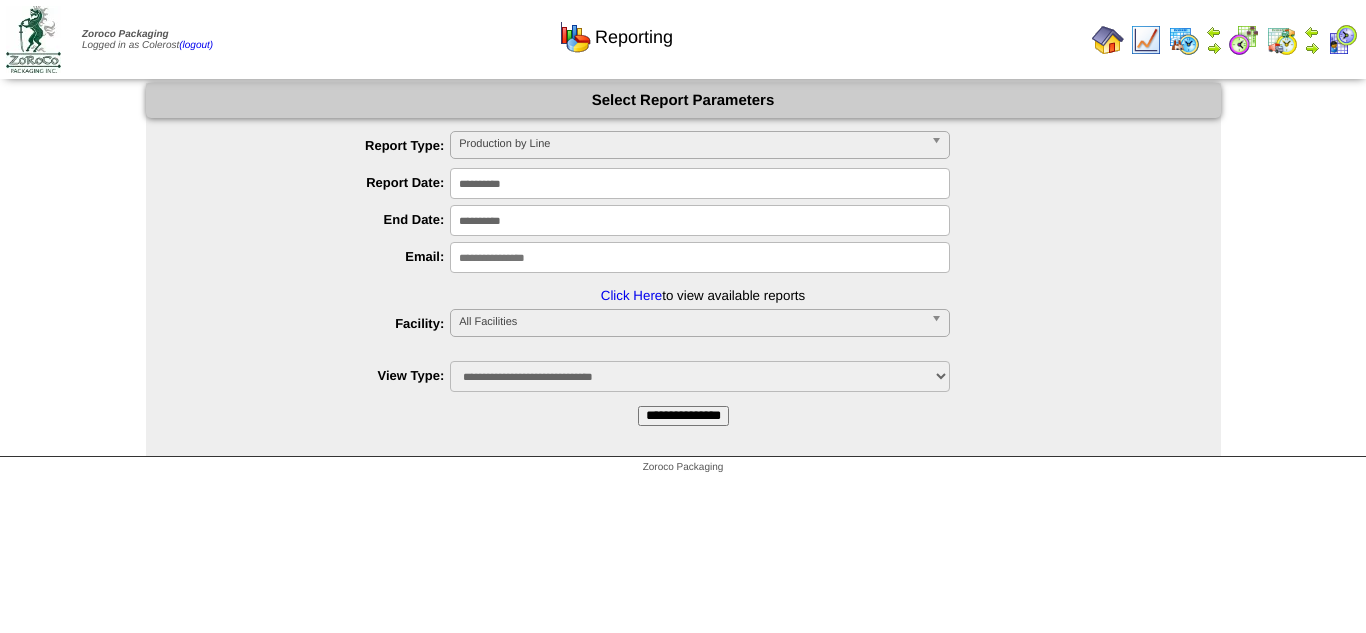 scroll, scrollTop: 0, scrollLeft: 0, axis: both 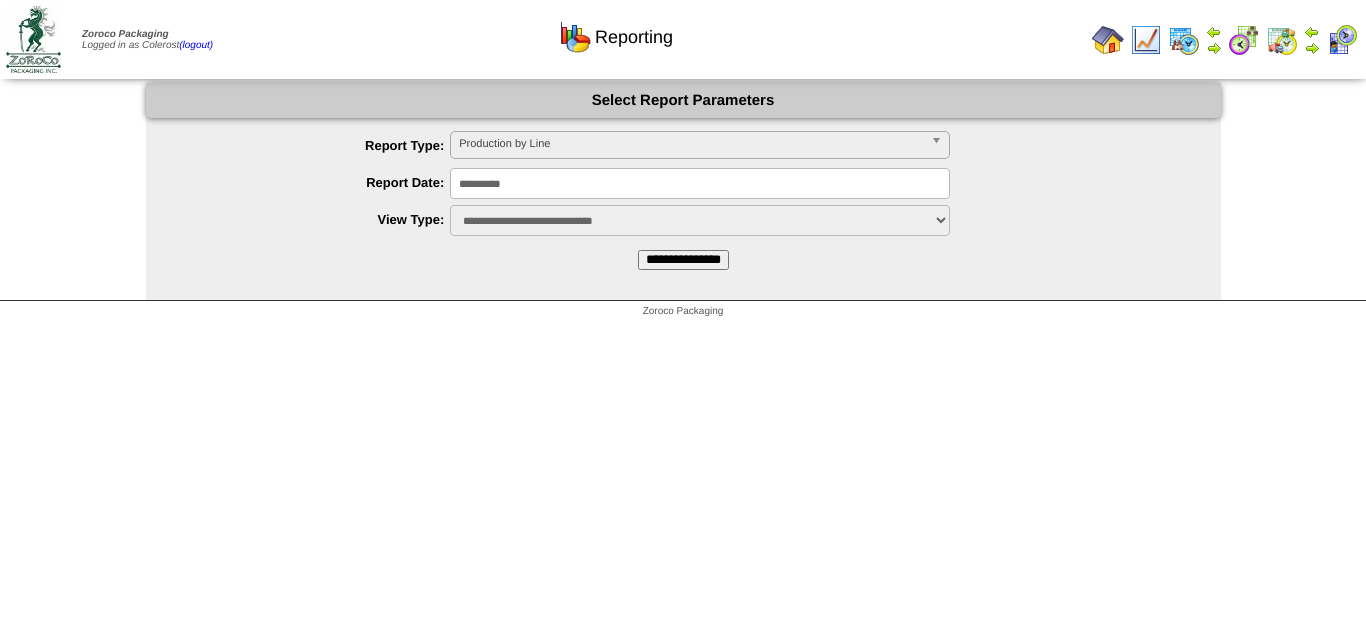 click on "**********" at bounding box center (700, 183) 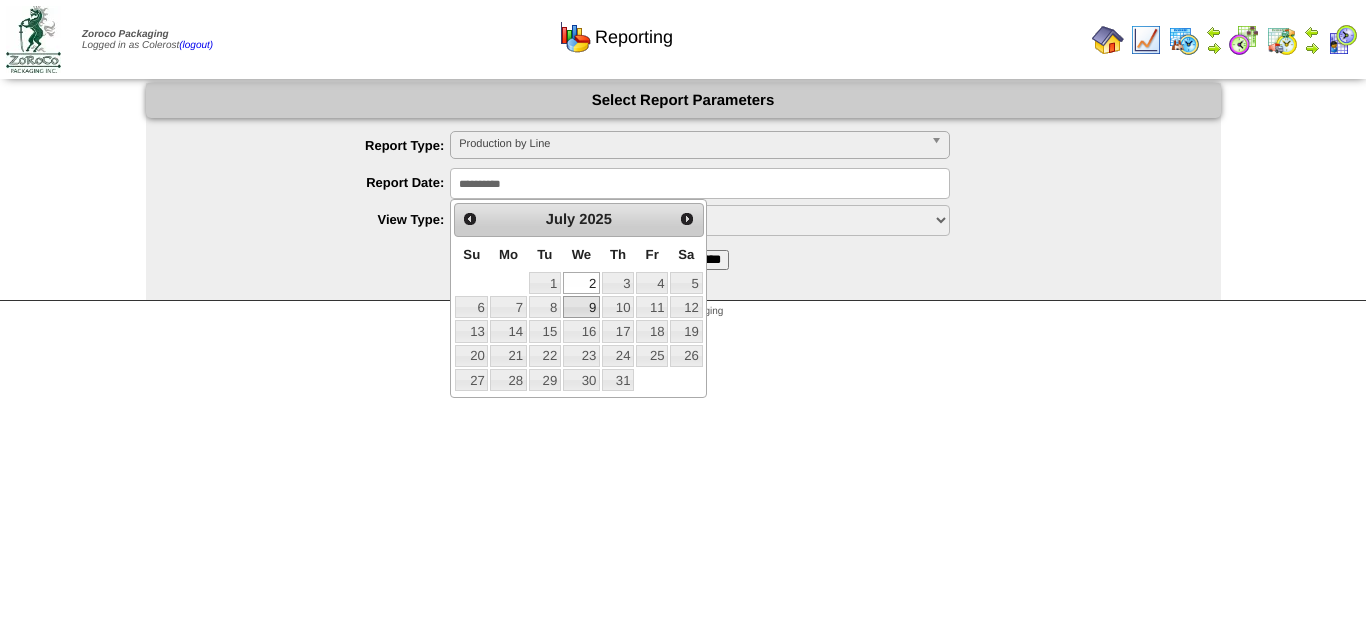 click on "9" at bounding box center (581, 307) 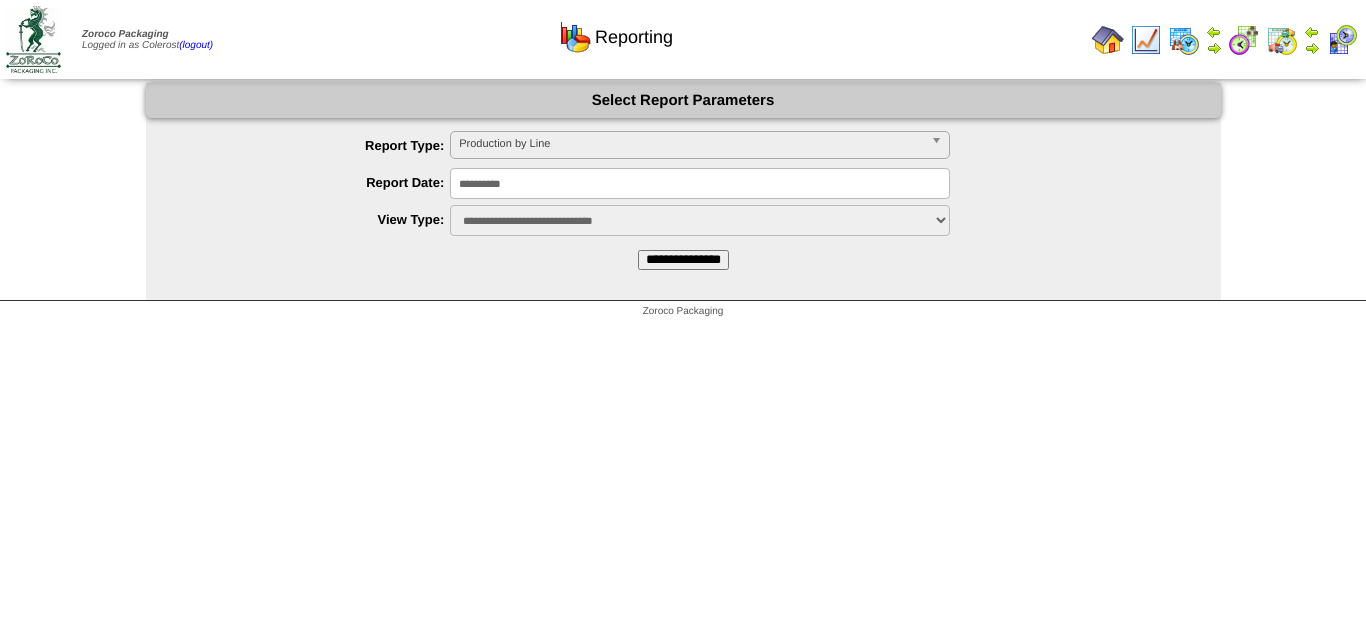 click on "**********" at bounding box center (683, 260) 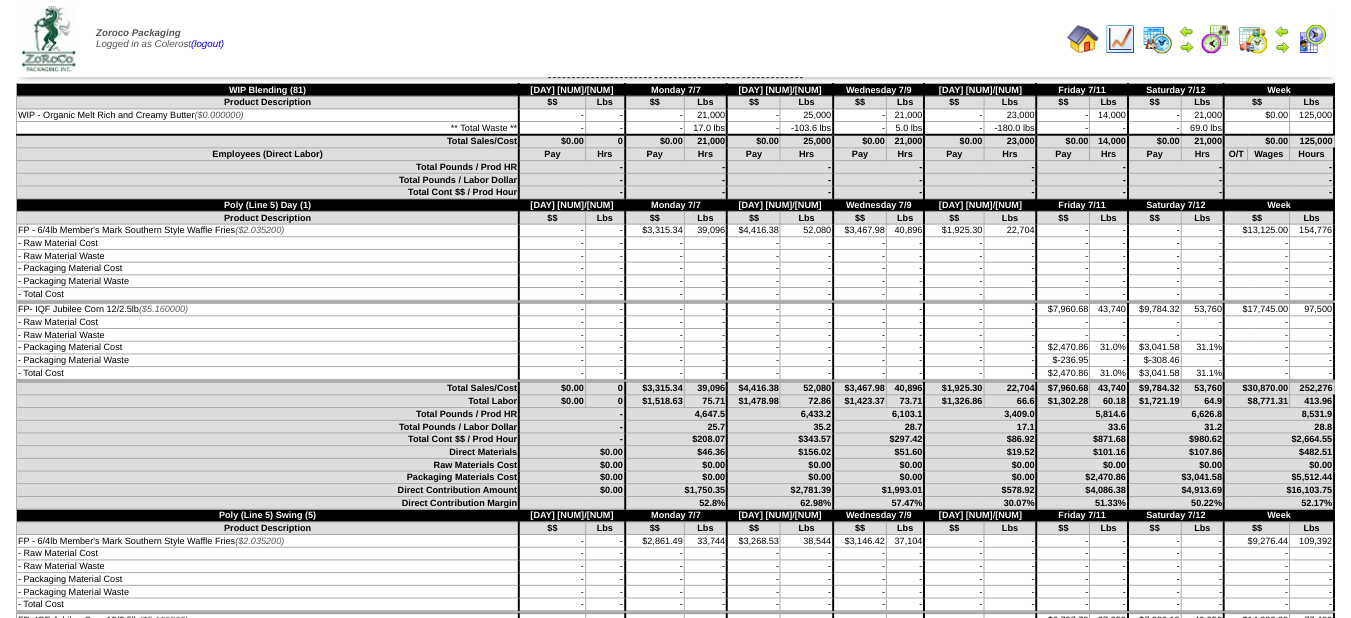 scroll, scrollTop: 0, scrollLeft: 0, axis: both 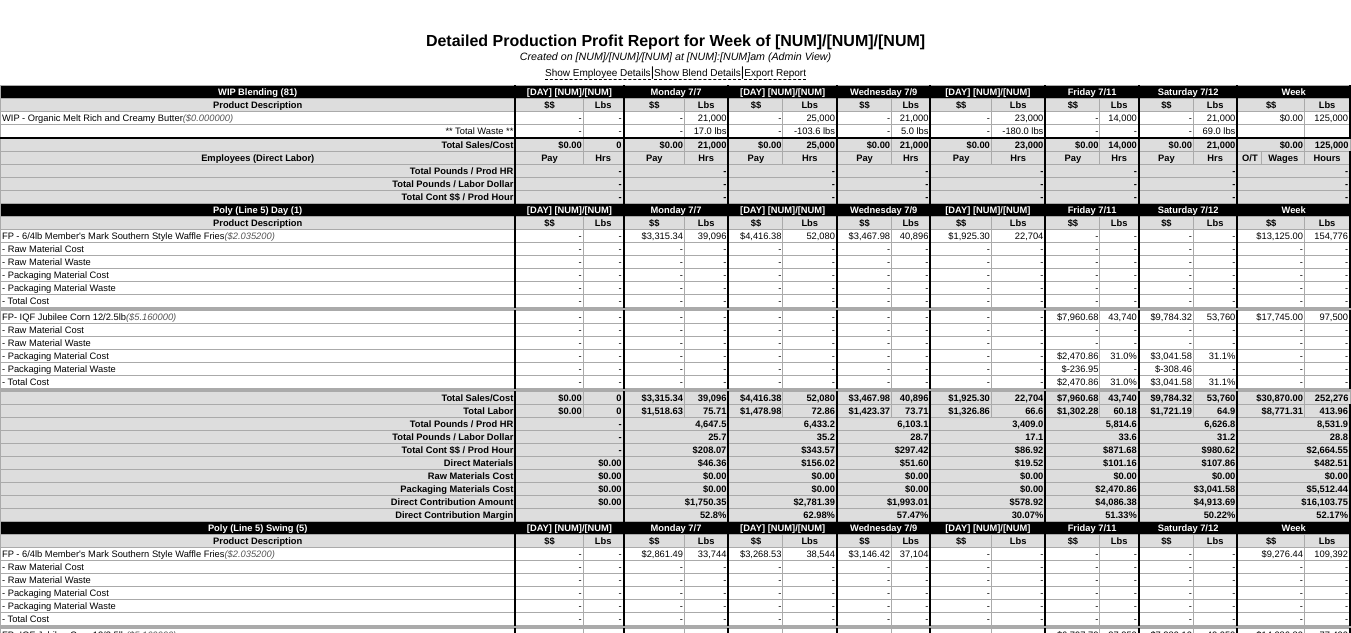 click on "Show Employee Details  |  Show Blend Details  |
Export Report" at bounding box center [675, 74] 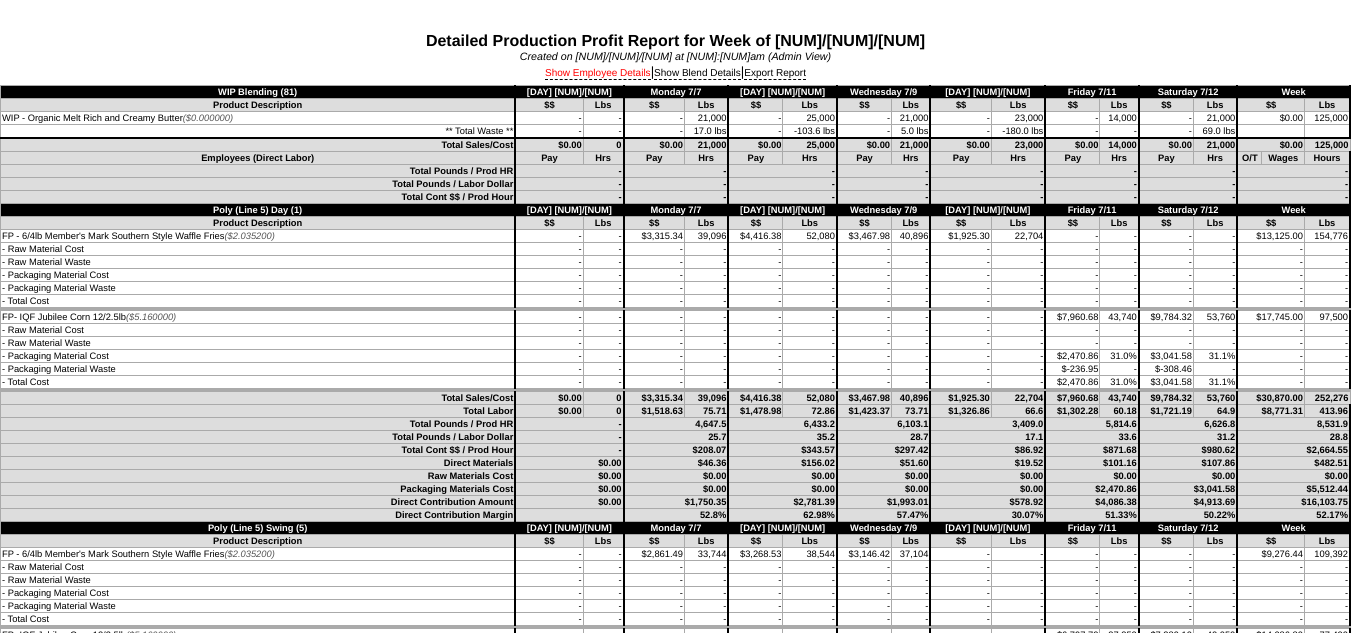 click on "Show Employee Details" at bounding box center (598, 74) 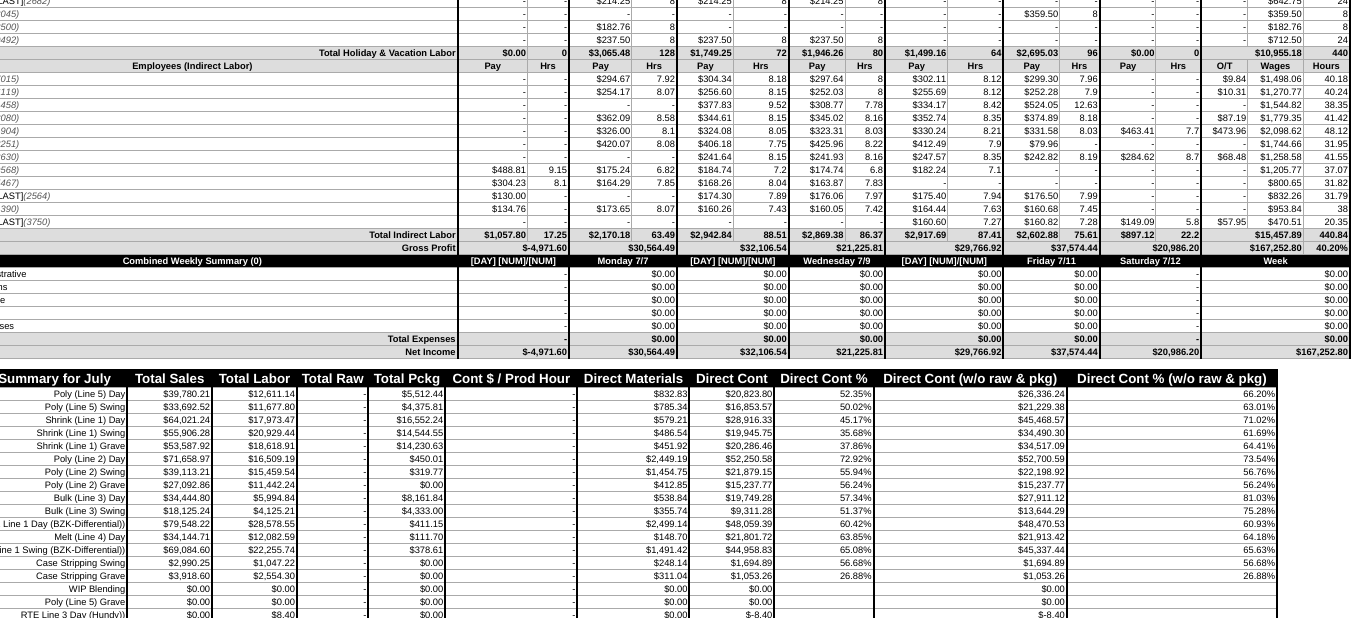 scroll, scrollTop: 13108, scrollLeft: 86, axis: both 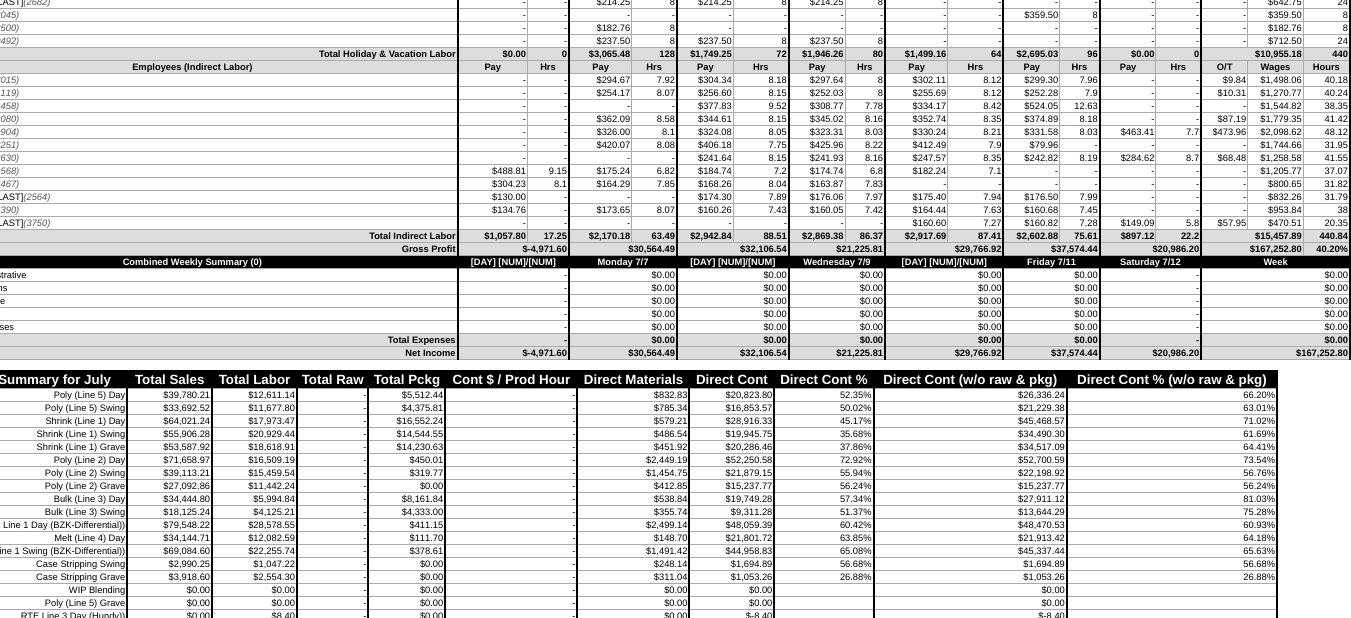 click on "$0.00" at bounding box center (733, 327) 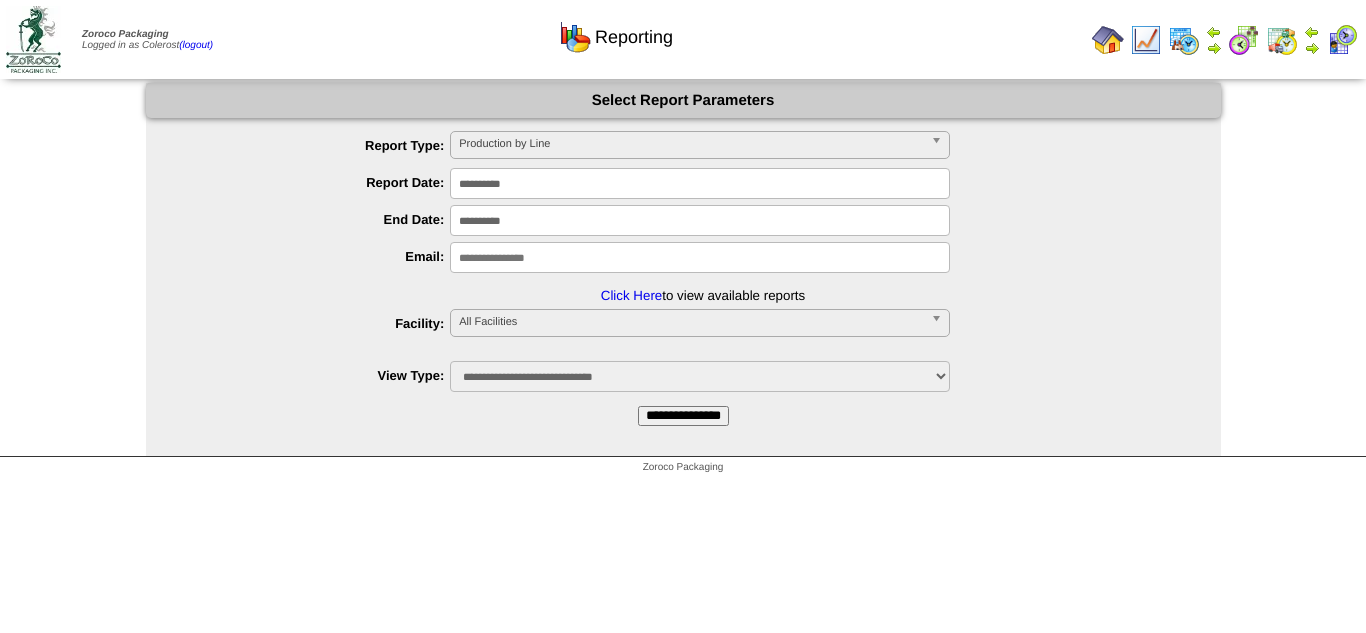 scroll, scrollTop: 0, scrollLeft: 0, axis: both 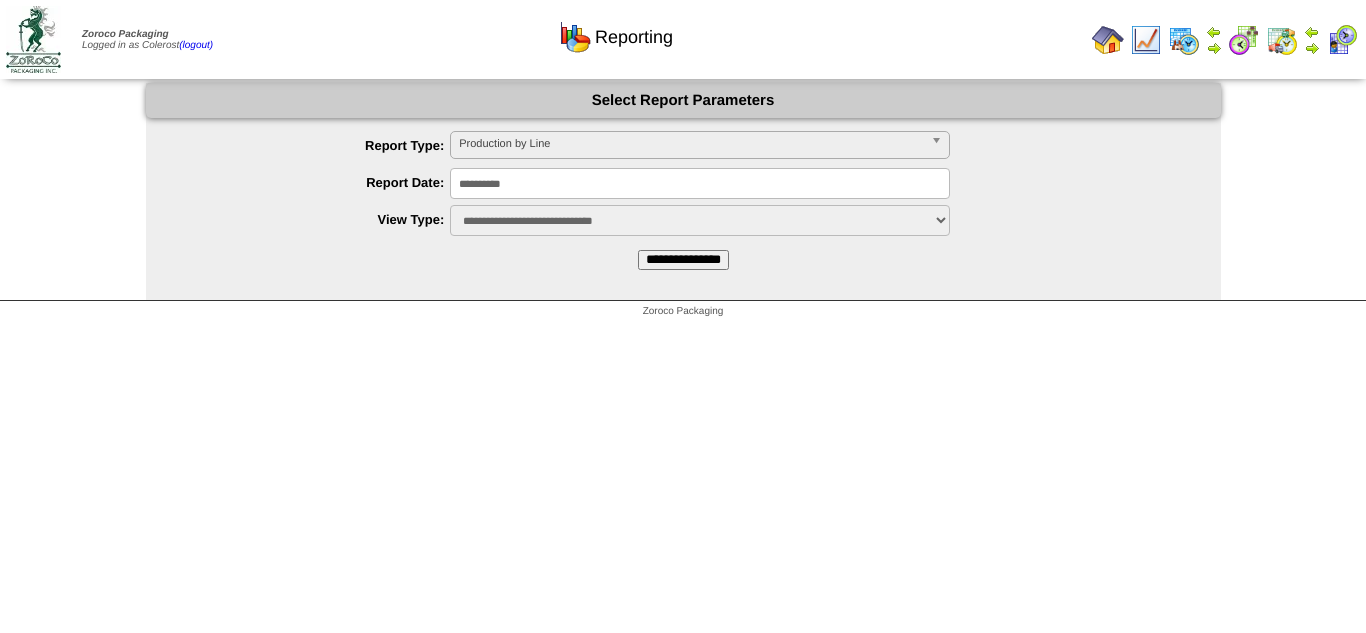 drag, startPoint x: 528, startPoint y: 173, endPoint x: 524, endPoint y: 191, distance: 18.439089 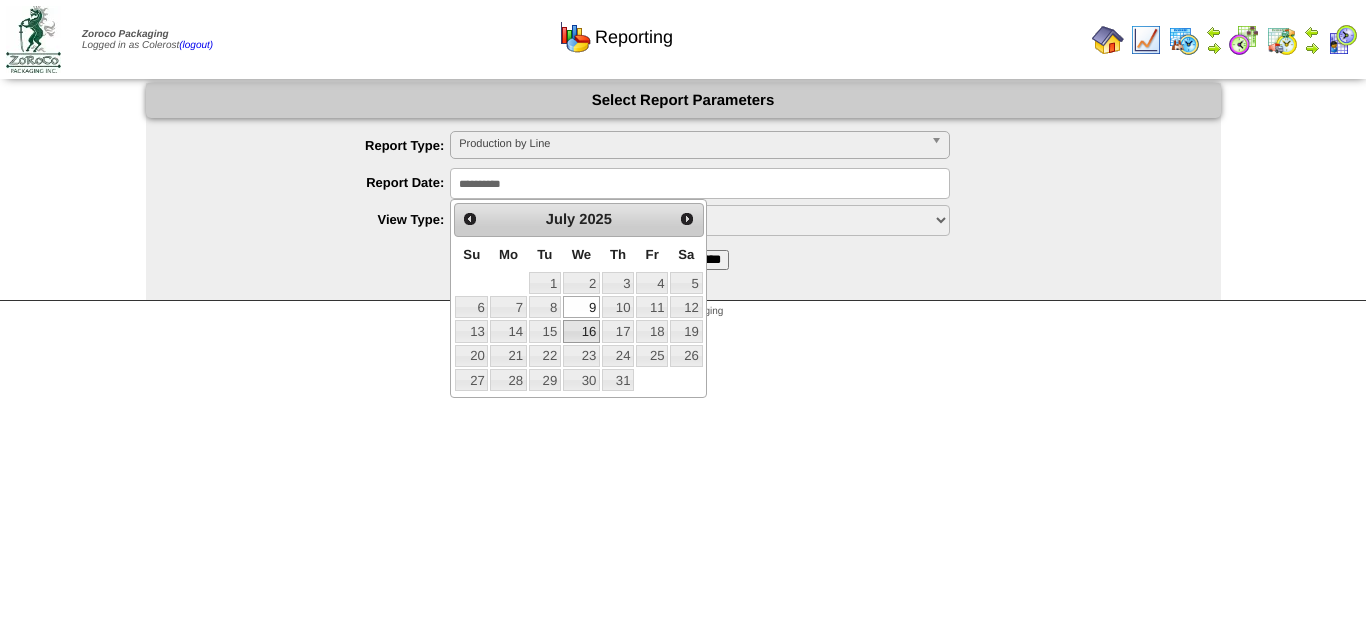 click on "16" at bounding box center (581, 331) 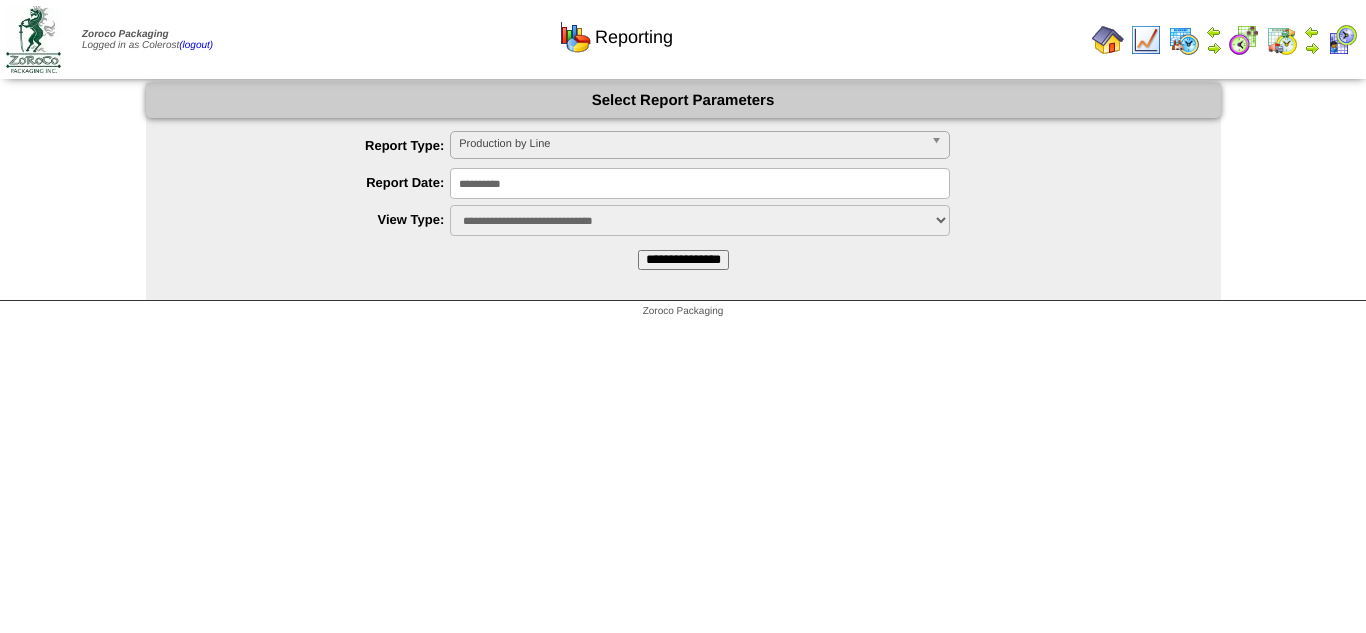 click on "**********" at bounding box center (683, 176) 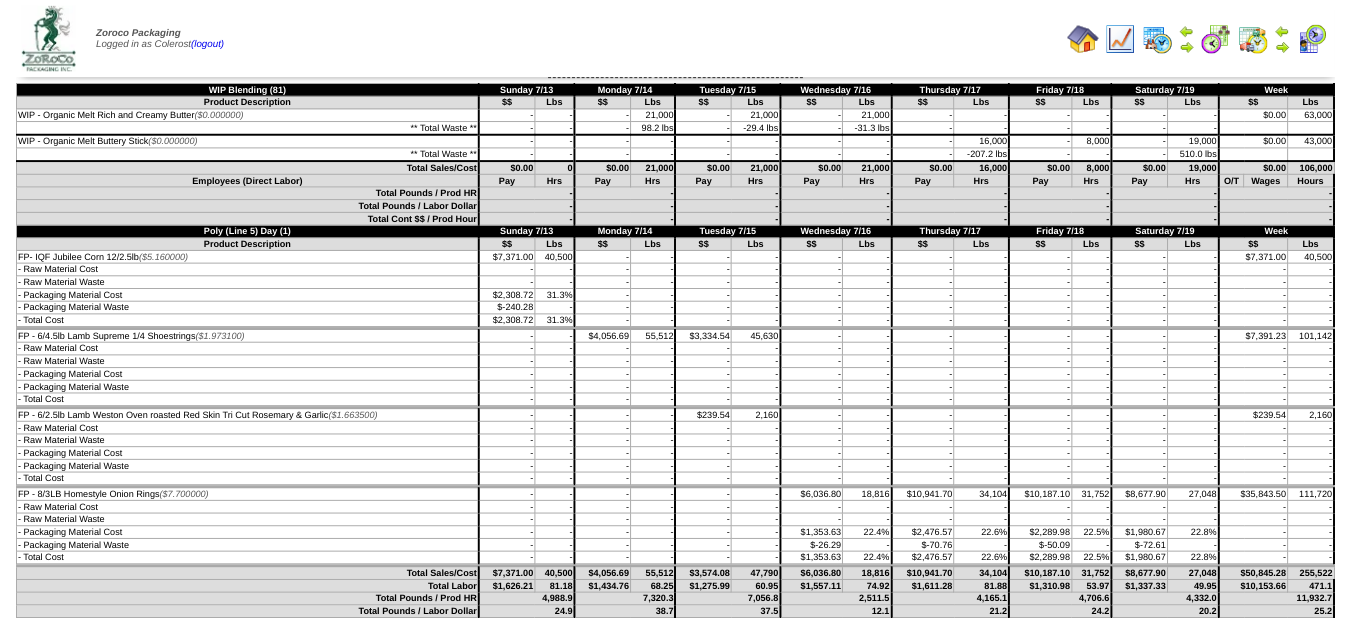 scroll, scrollTop: 0, scrollLeft: 0, axis: both 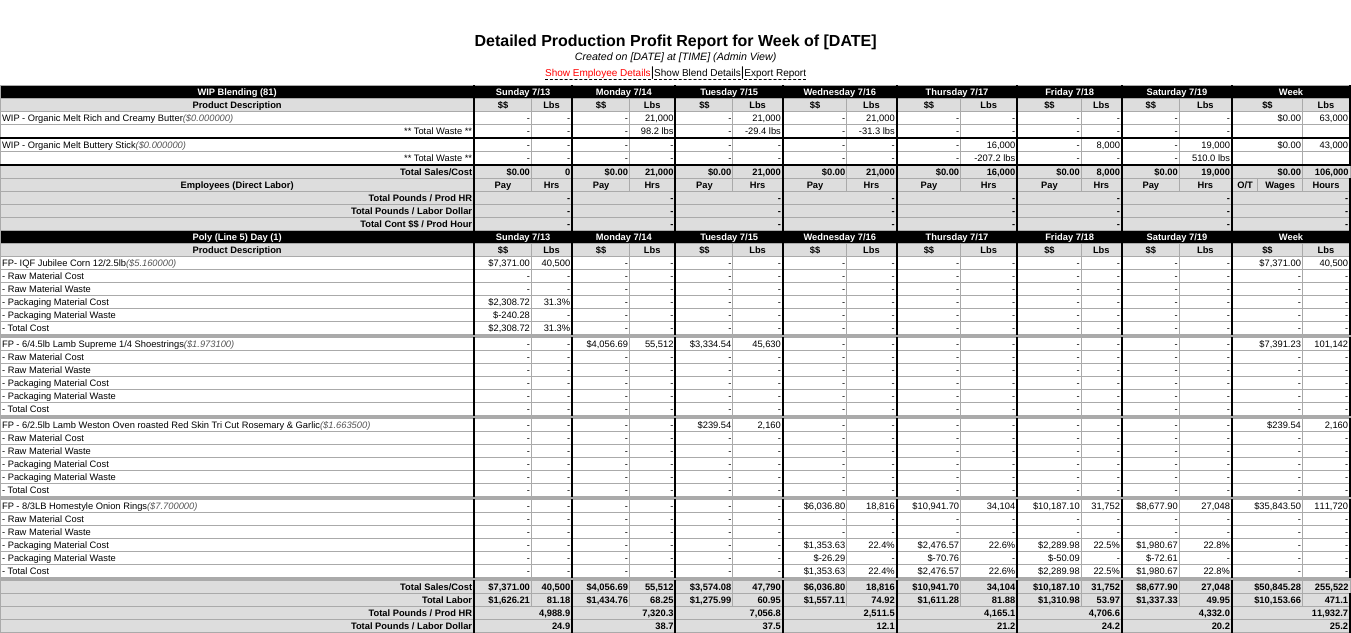 click on "Show Employee Details" at bounding box center [598, 74] 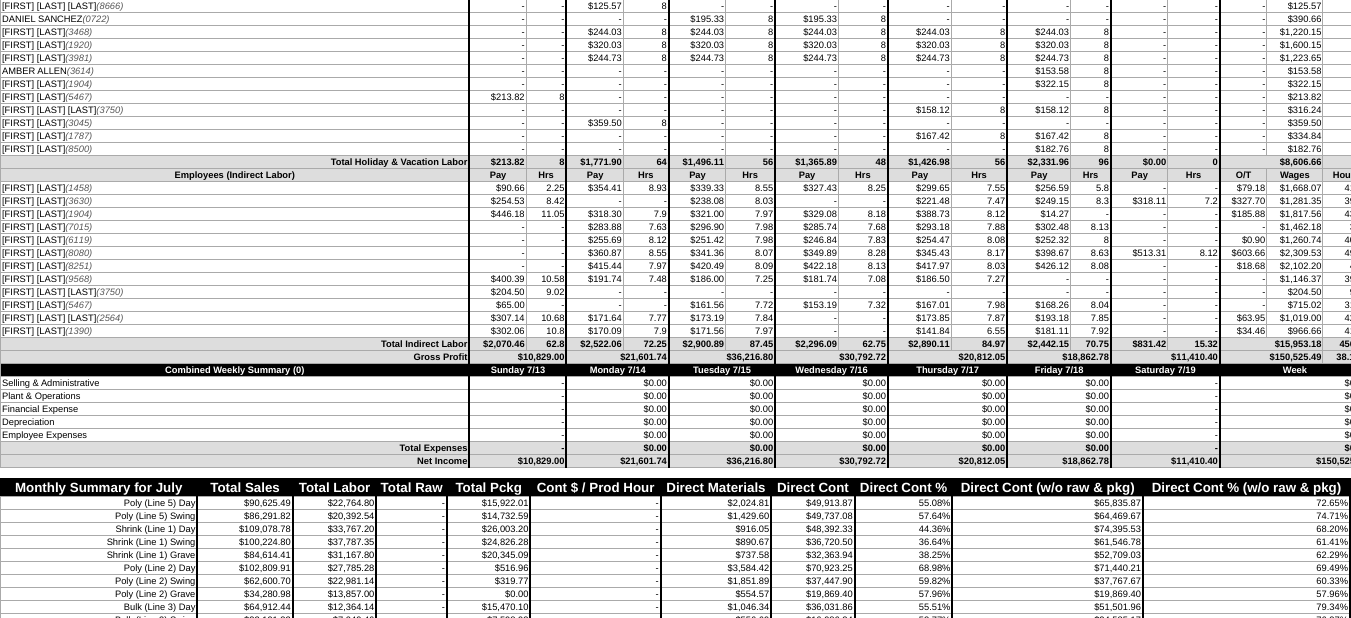 scroll, scrollTop: 13100, scrollLeft: 0, axis: vertical 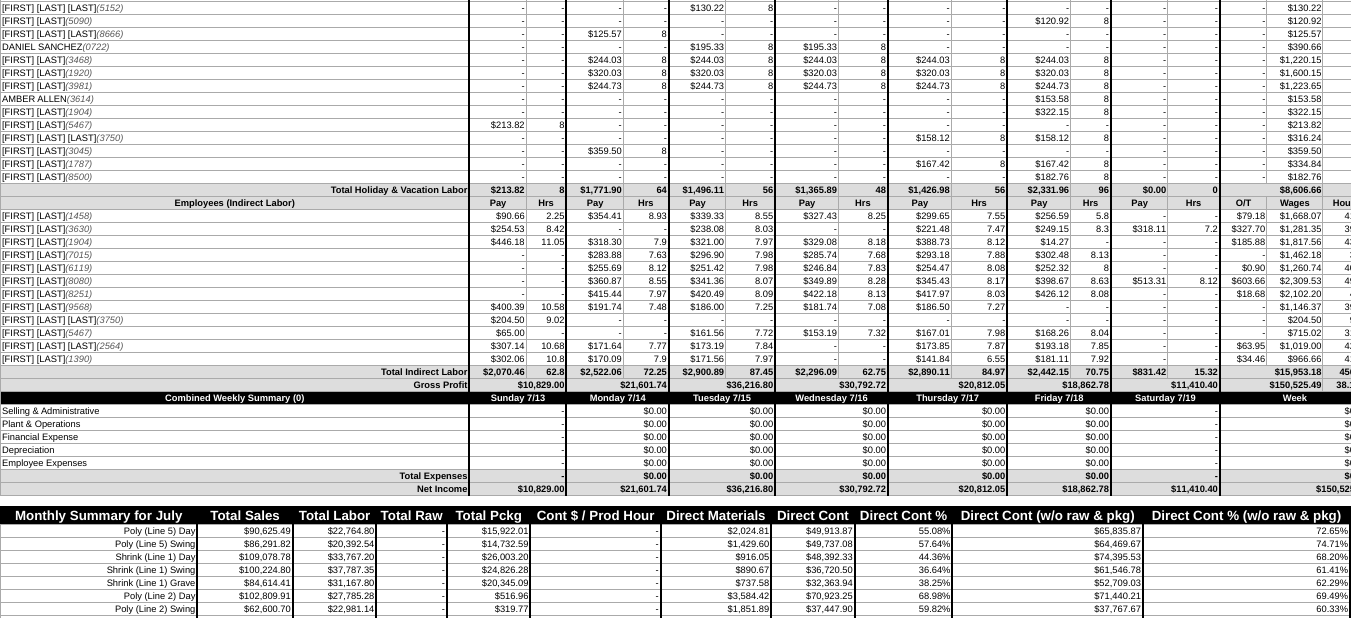 click on "JENIFFER PORRAS  (9568)" at bounding box center [235, 307] 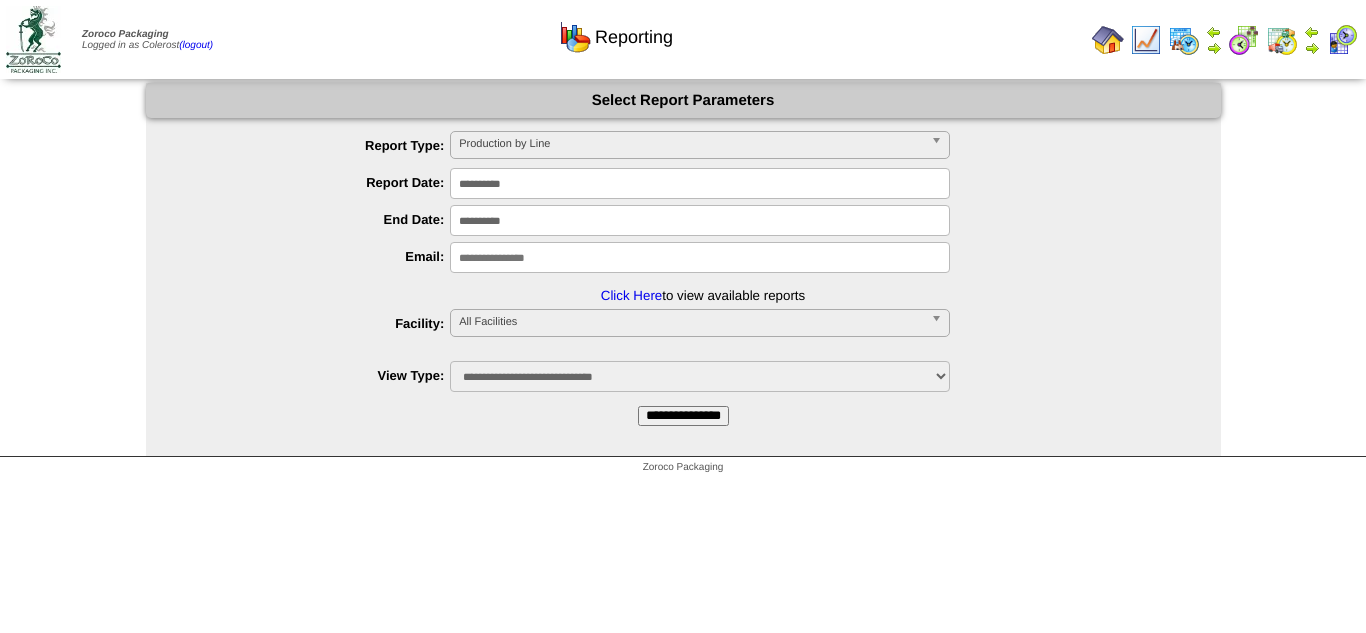 scroll, scrollTop: 0, scrollLeft: 0, axis: both 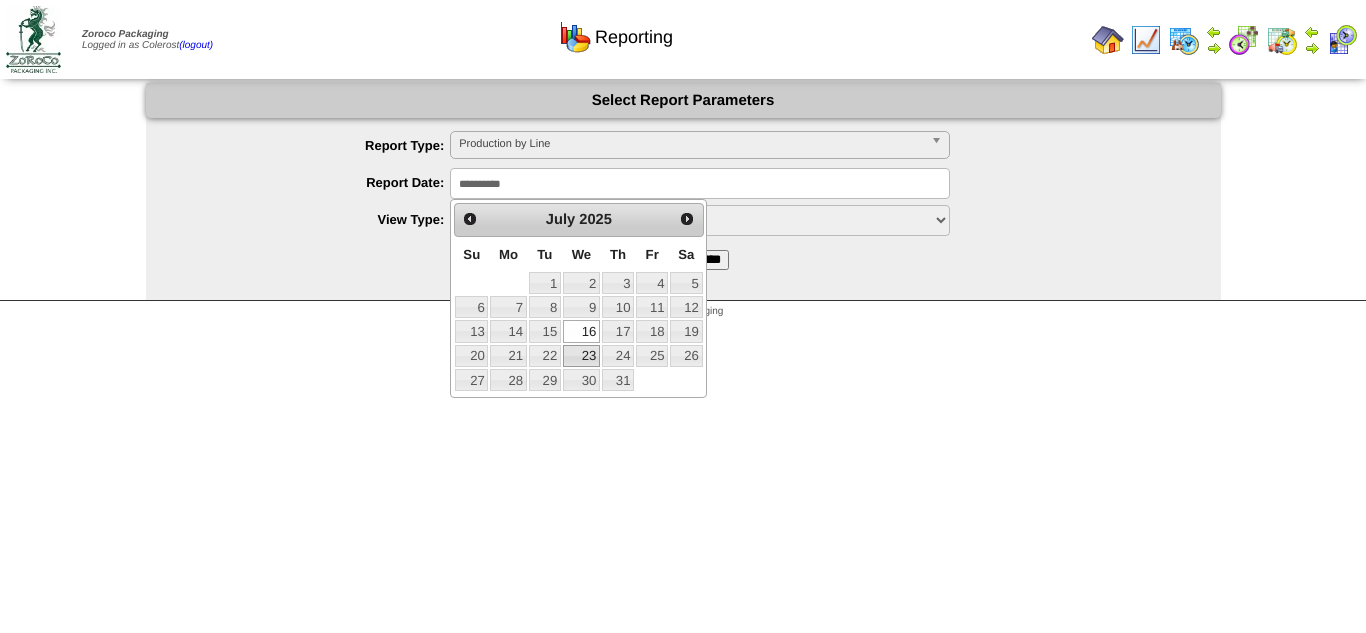 click on "23" at bounding box center (581, 356) 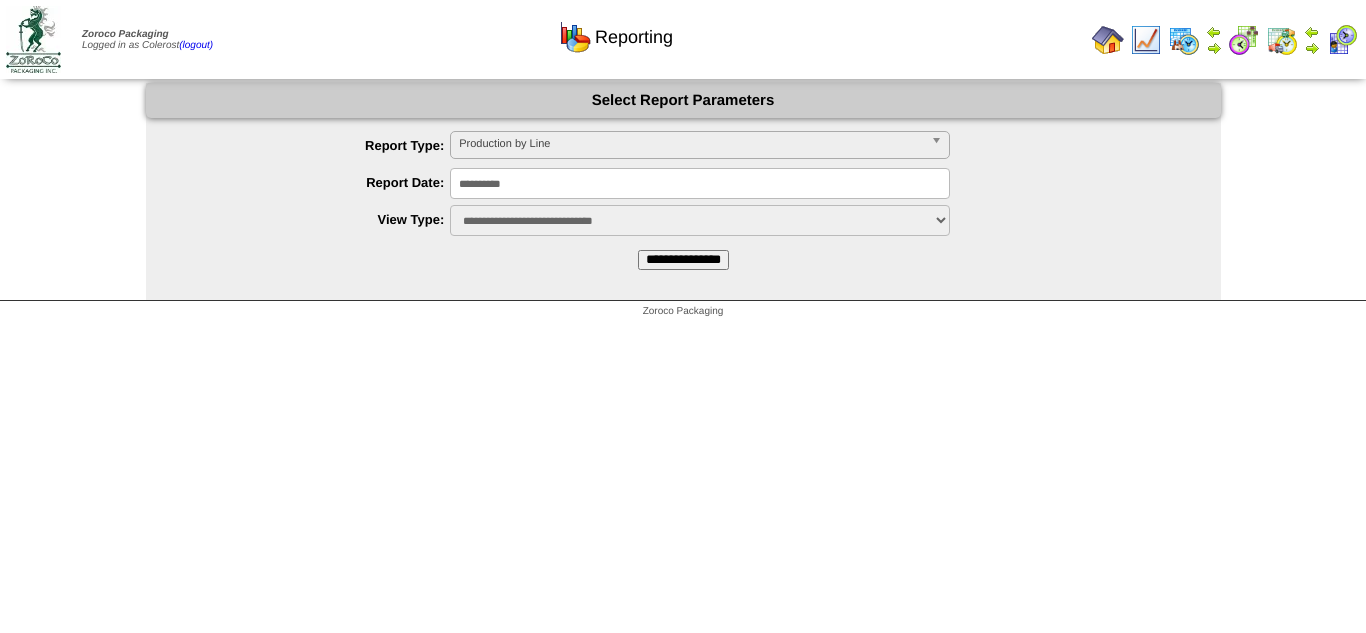 click on "**********" at bounding box center [683, 260] 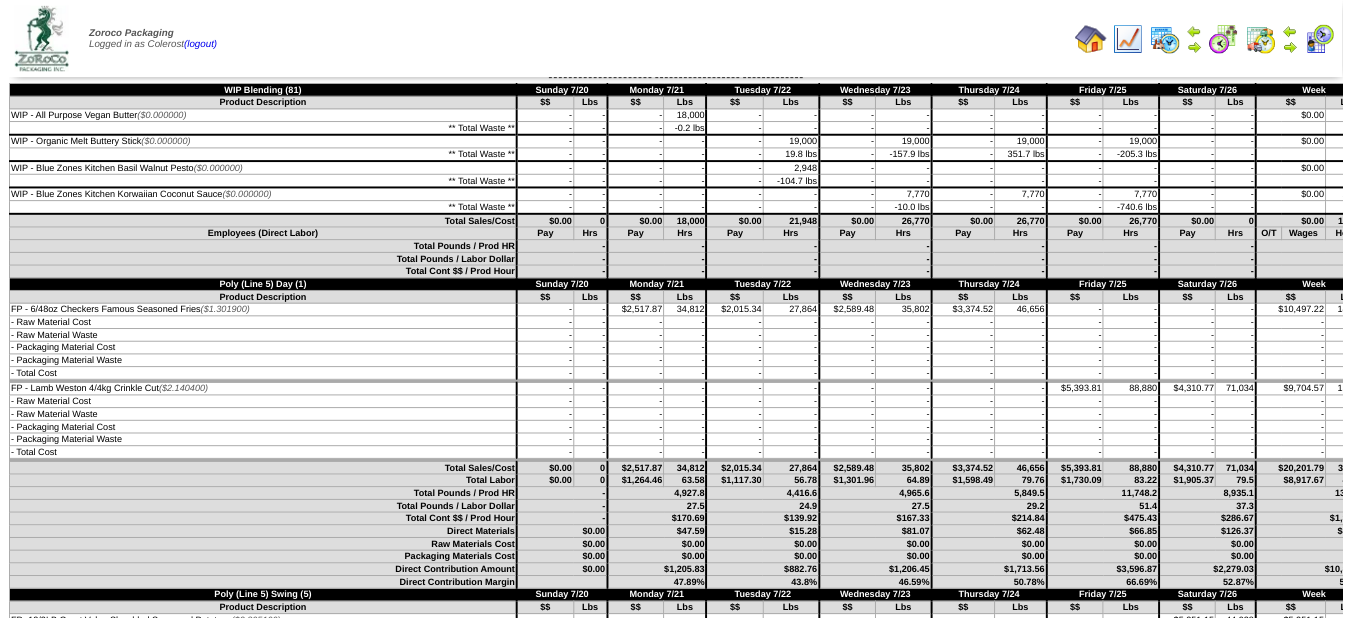 scroll, scrollTop: 0, scrollLeft: 0, axis: both 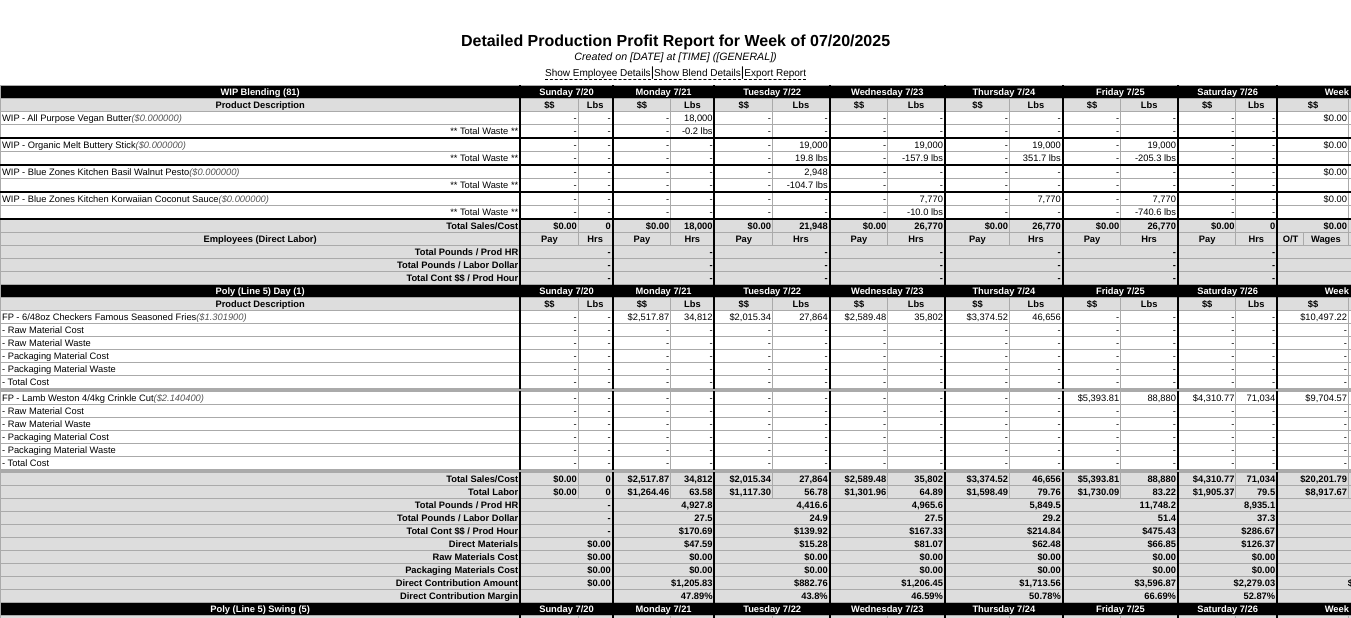 drag, startPoint x: 575, startPoint y: 74, endPoint x: 679, endPoint y: 147, distance: 127.06297 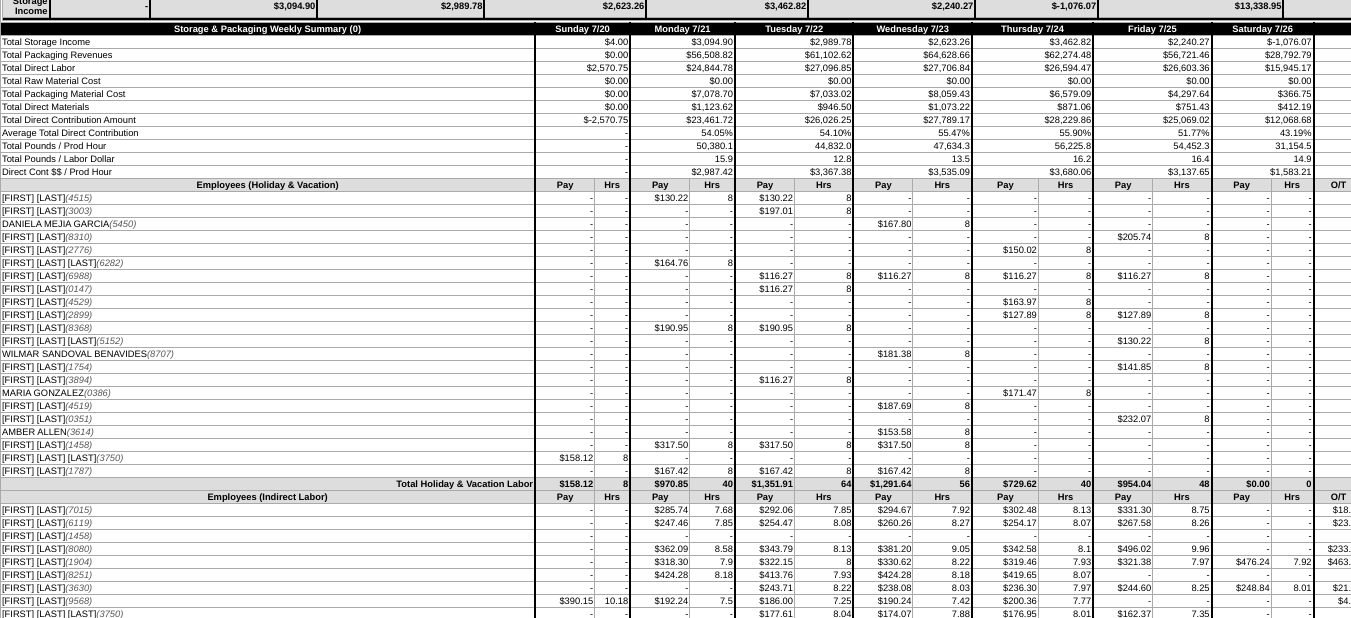 scroll, scrollTop: 10700, scrollLeft: 0, axis: vertical 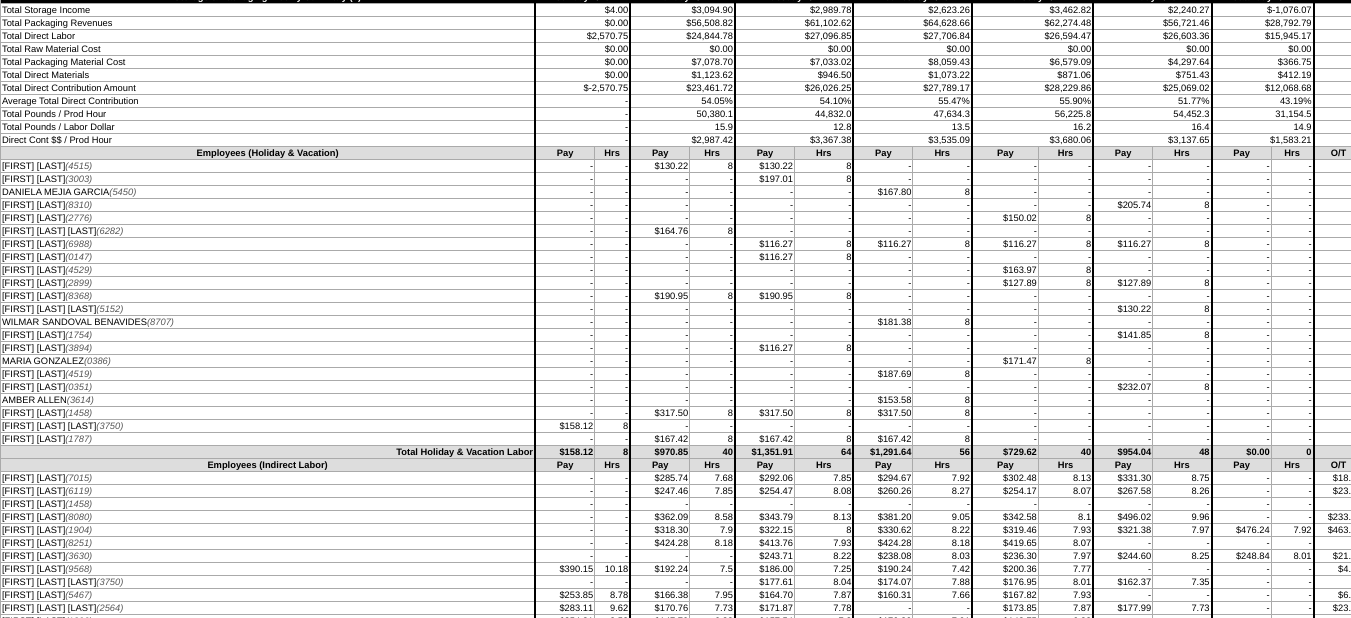 click on "-" at bounding box center [565, 192] 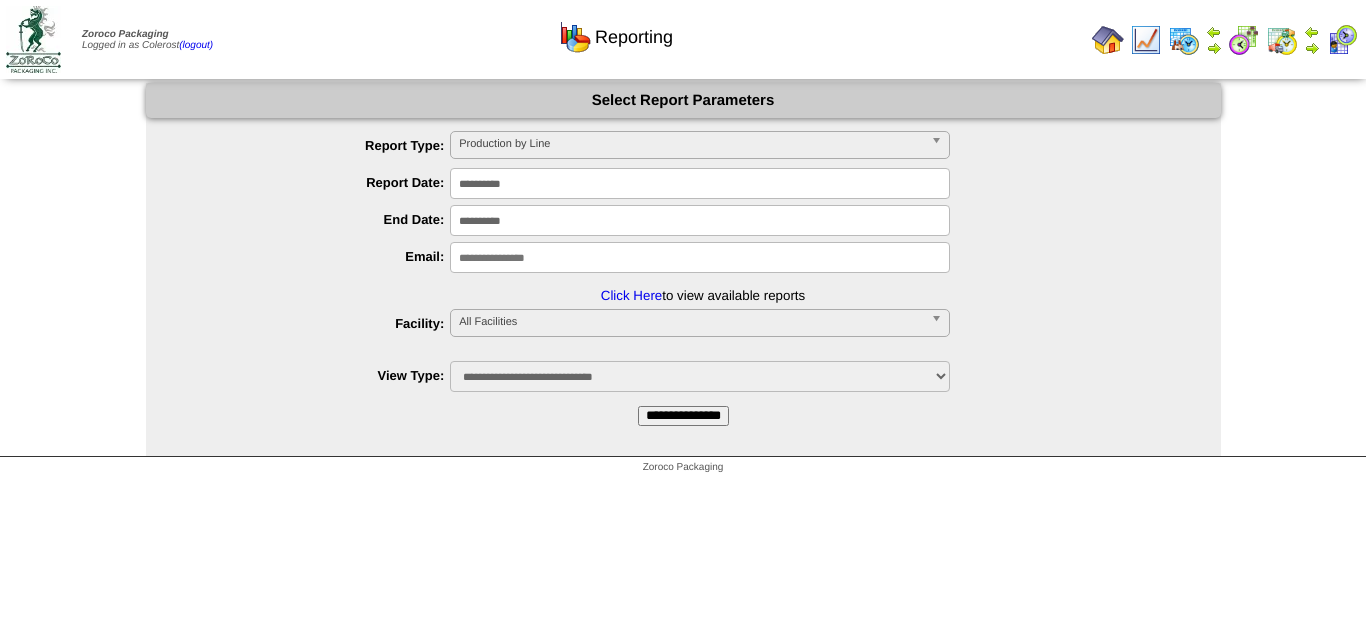scroll, scrollTop: 0, scrollLeft: 0, axis: both 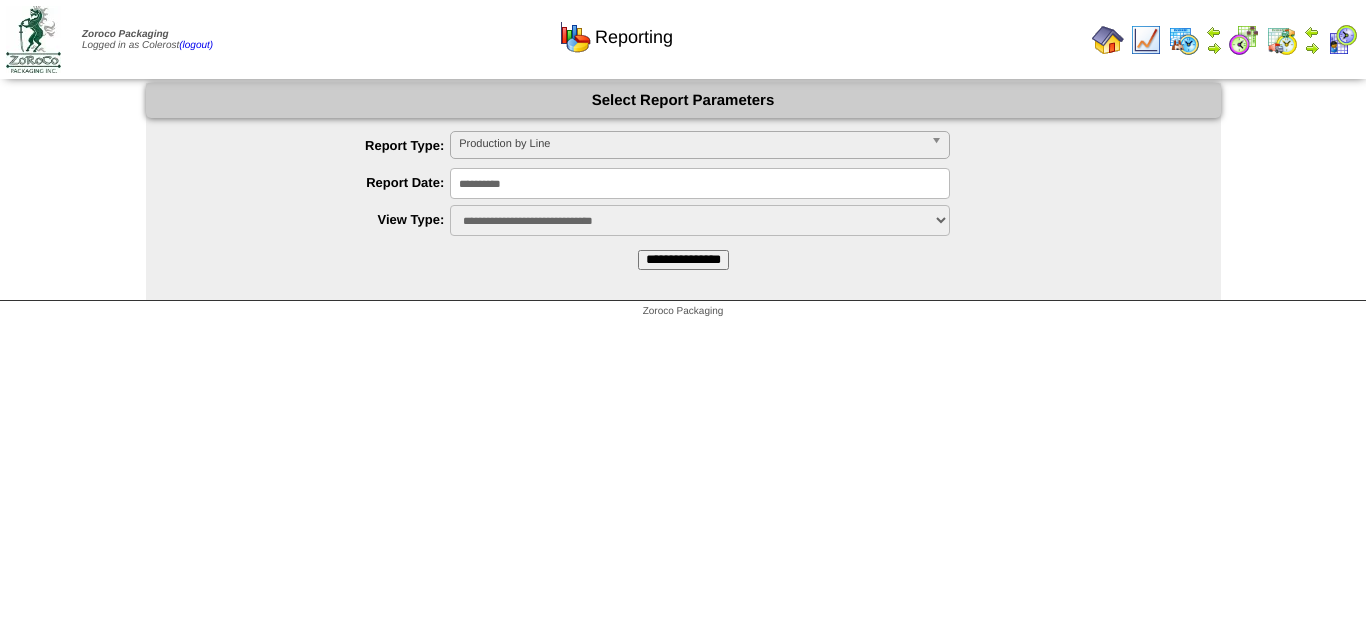 click on "**********" at bounding box center [700, 183] 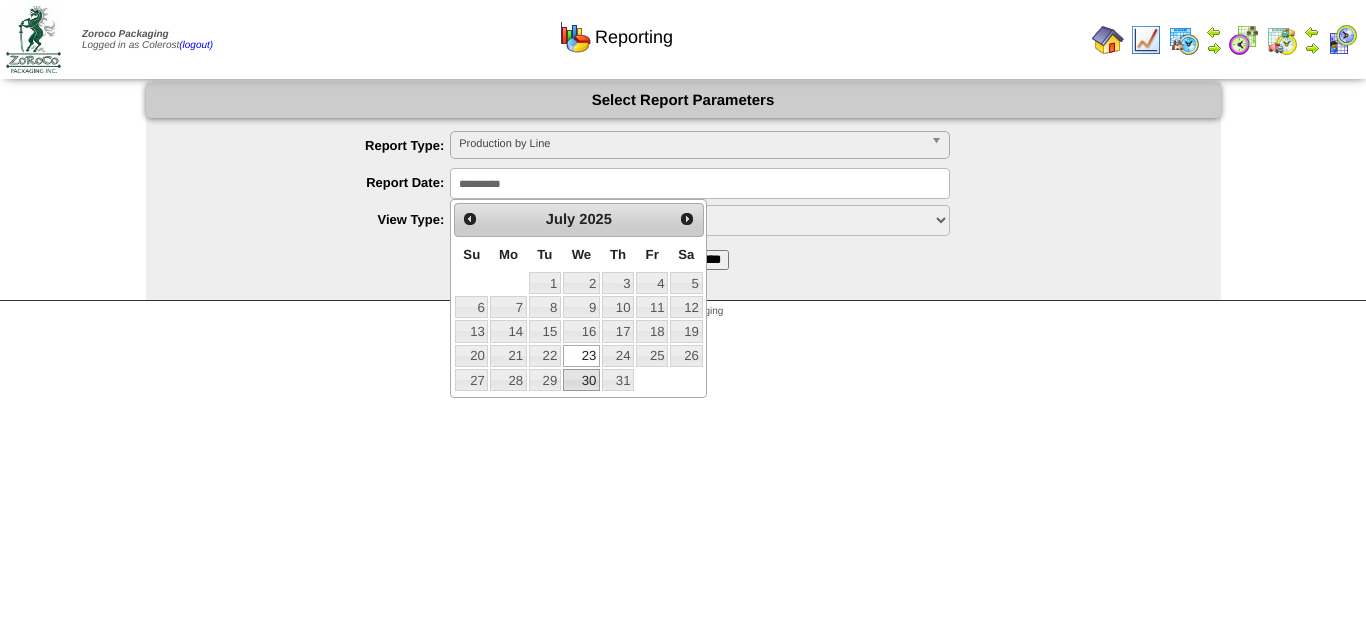 click on "30" at bounding box center (581, 380) 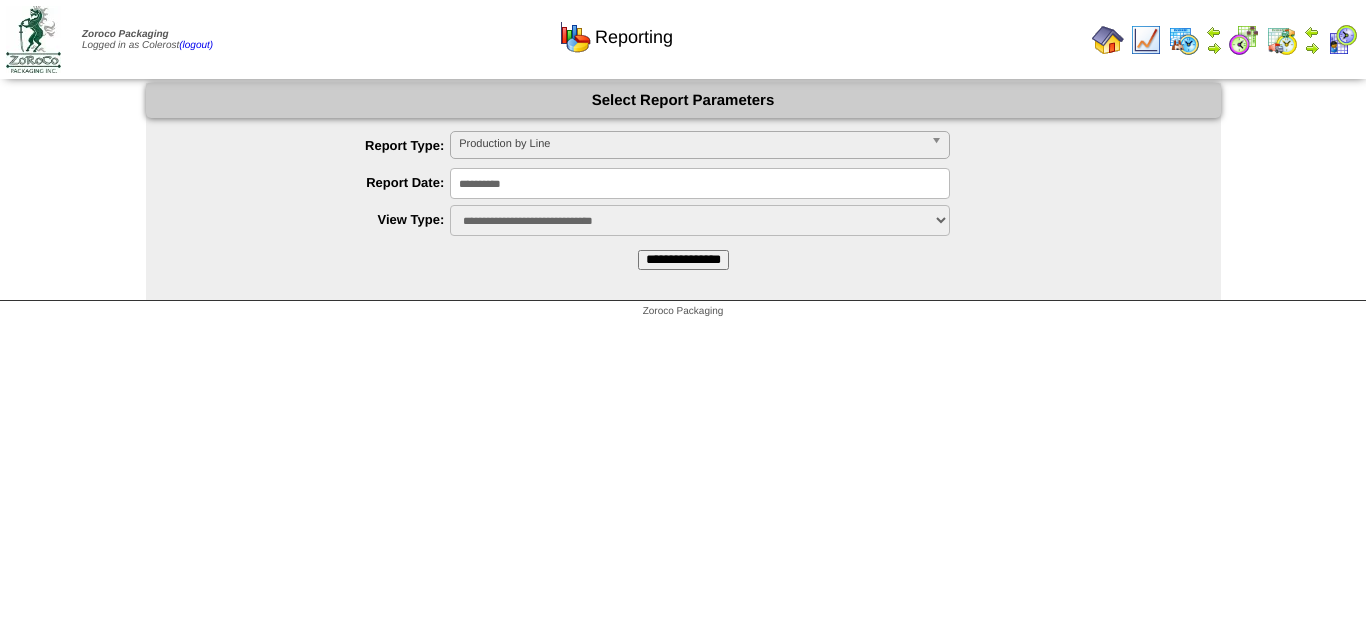 drag, startPoint x: 648, startPoint y: 260, endPoint x: 672, endPoint y: 260, distance: 24 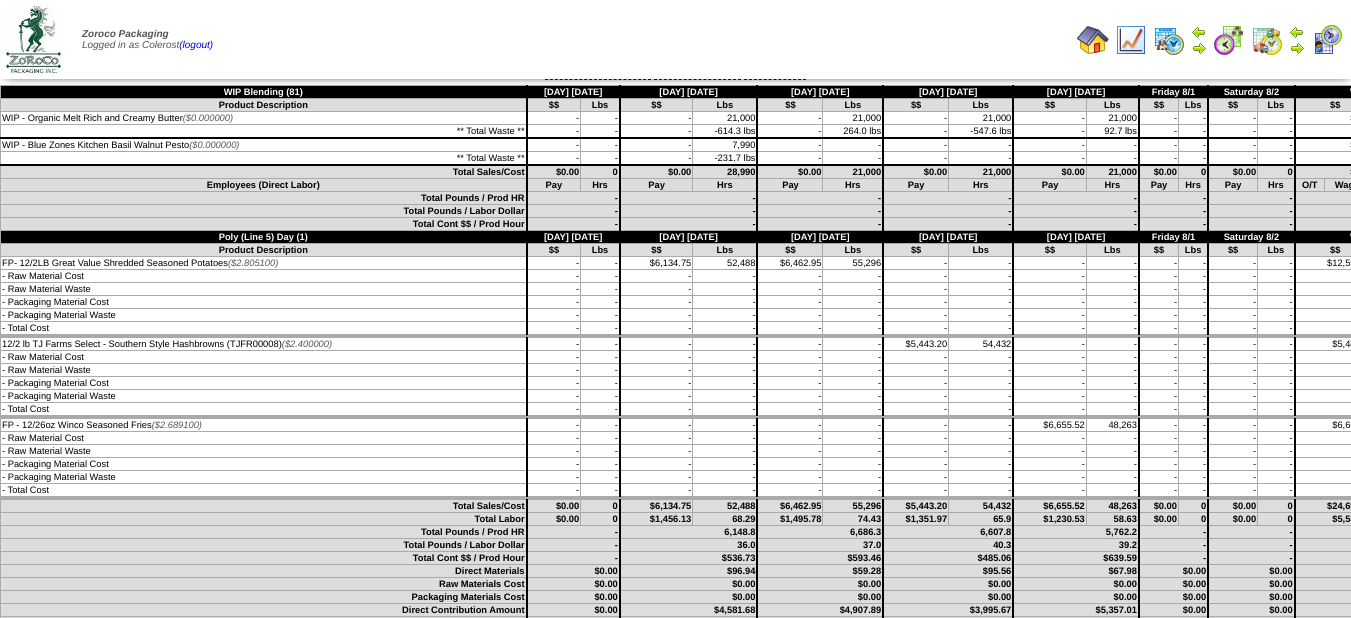 scroll, scrollTop: 0, scrollLeft: 0, axis: both 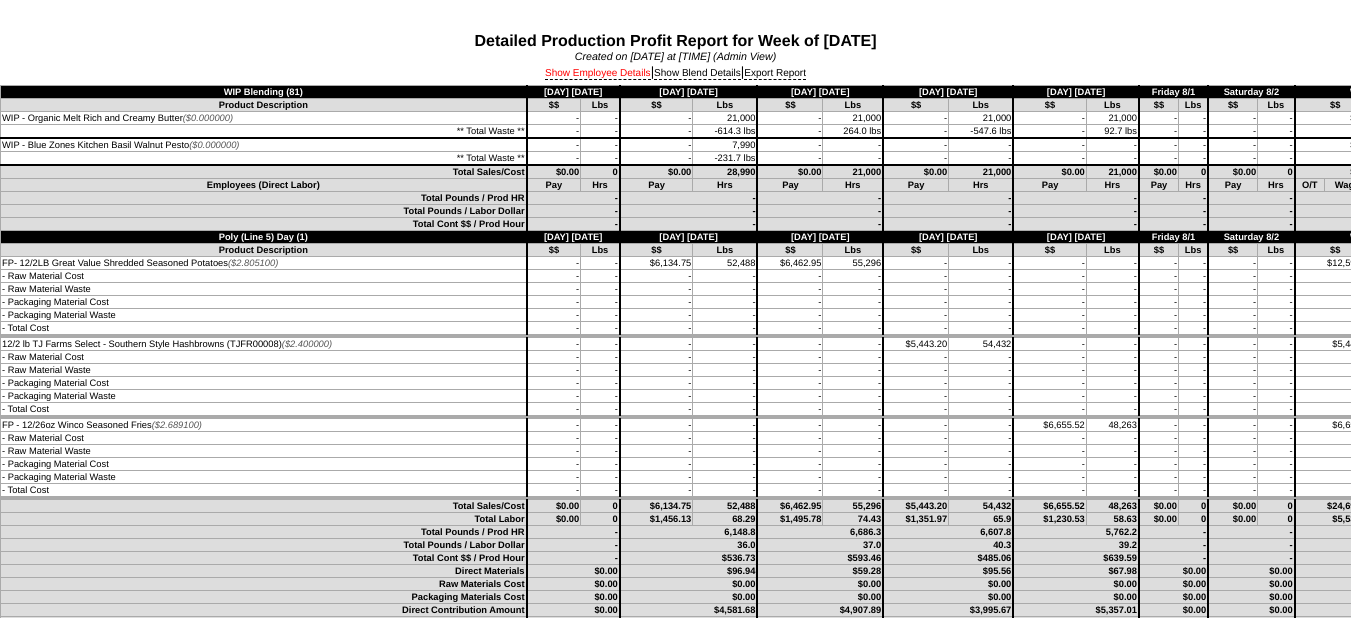 click on "Show Employee Details" at bounding box center [598, 74] 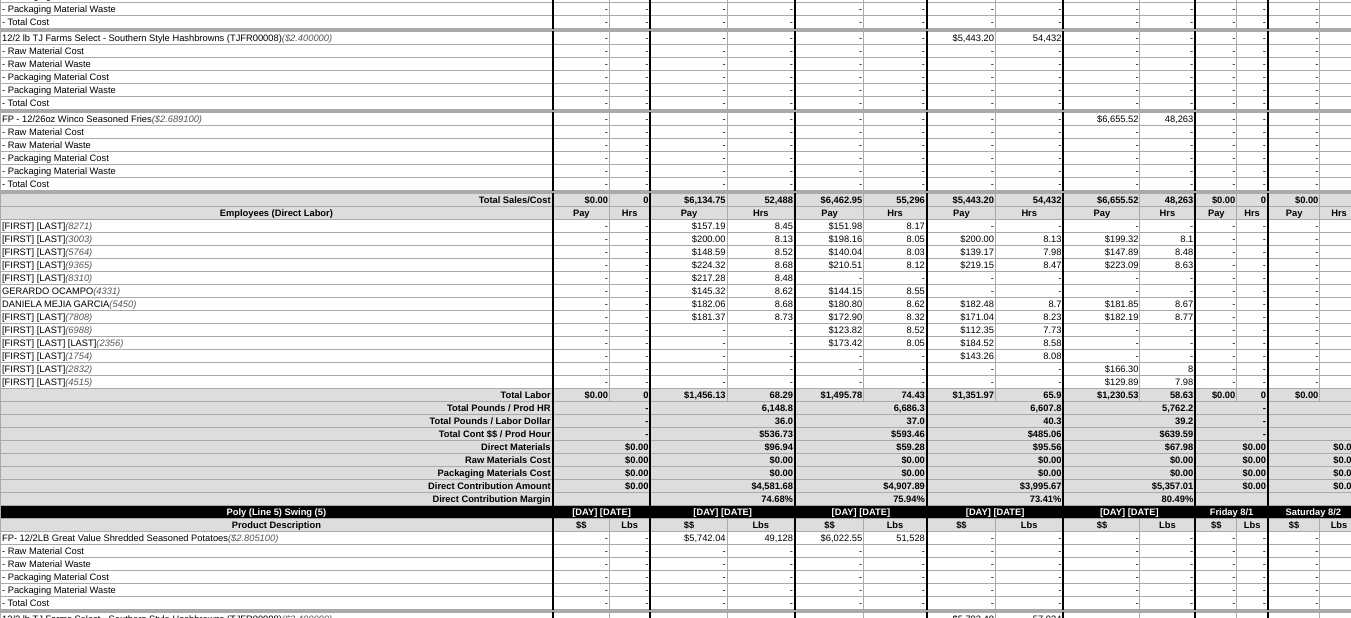 scroll, scrollTop: 0, scrollLeft: 0, axis: both 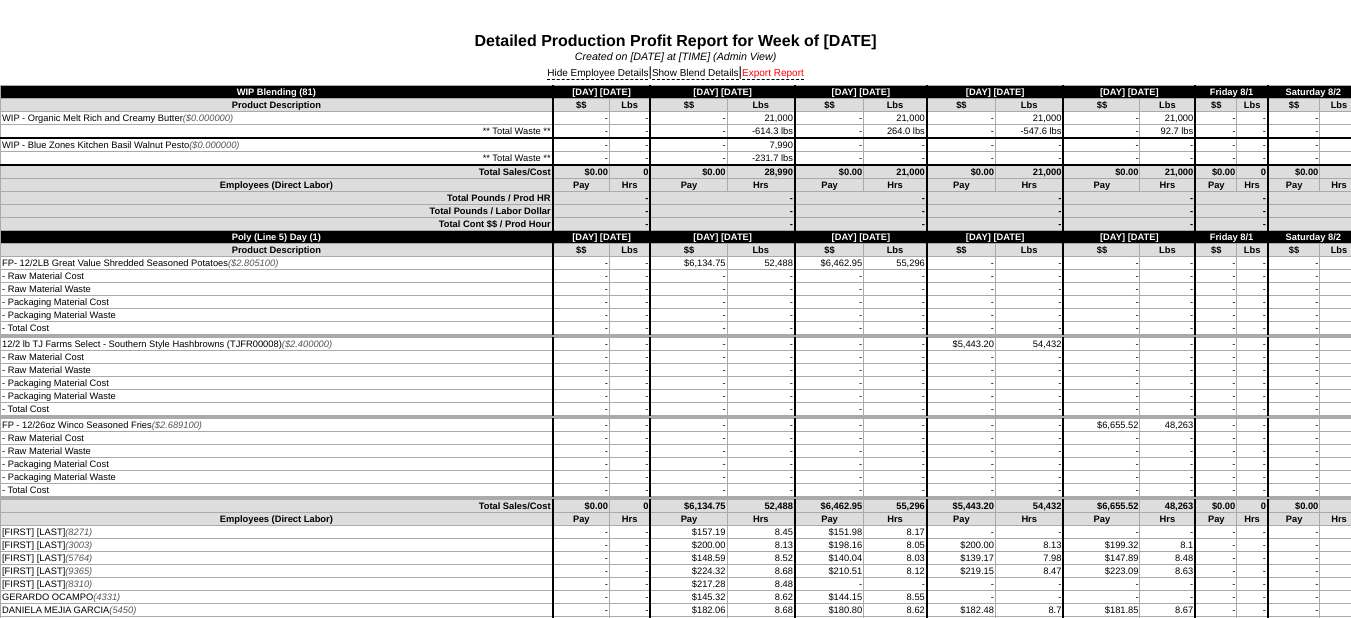 click on "Export Report" at bounding box center [773, 74] 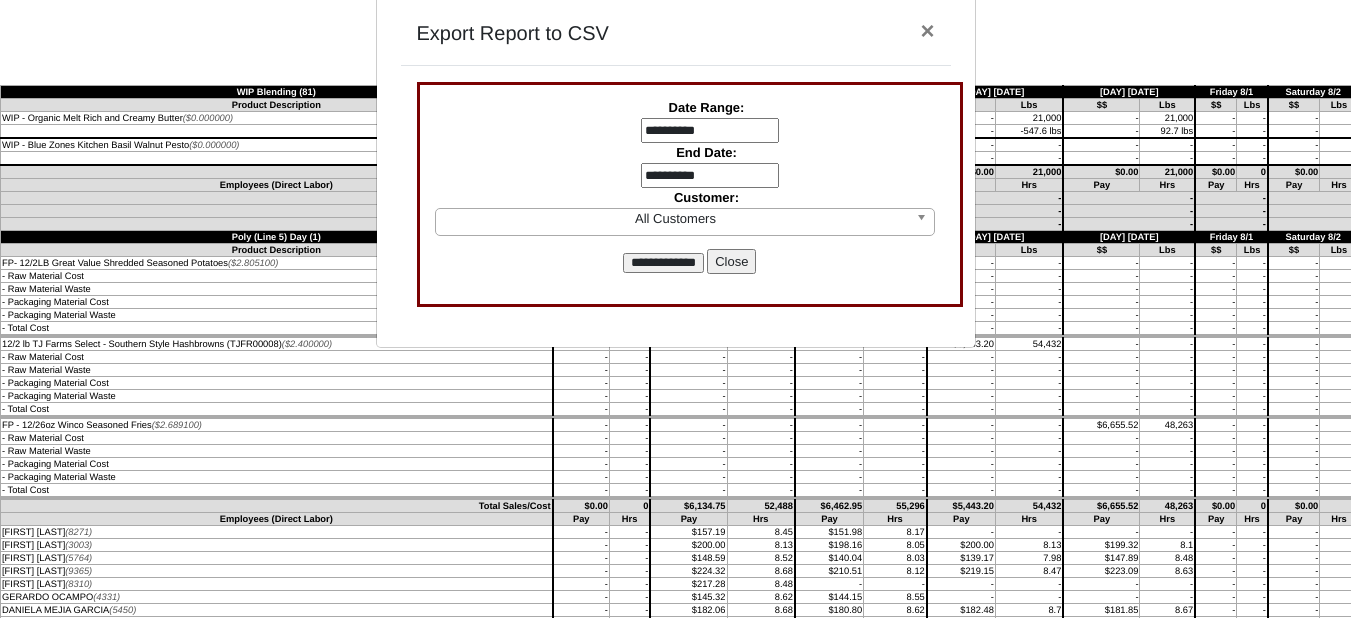 click on "**********" at bounding box center [710, 131] 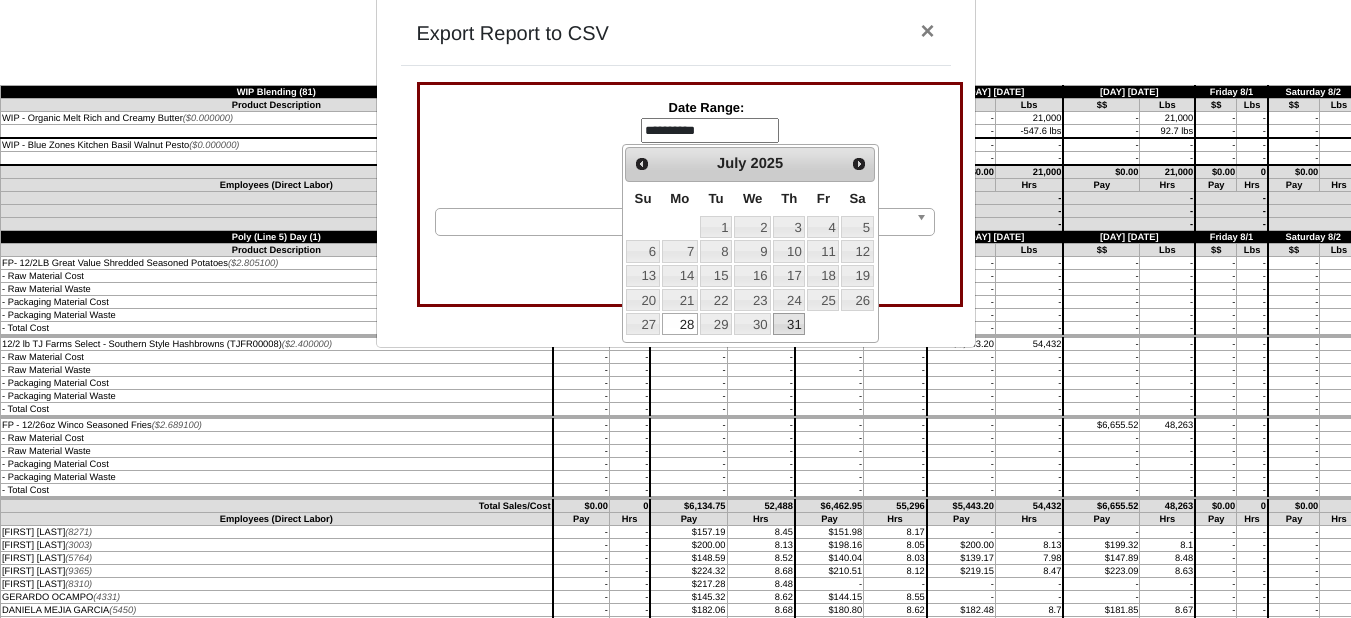 click on "31" at bounding box center (789, 324) 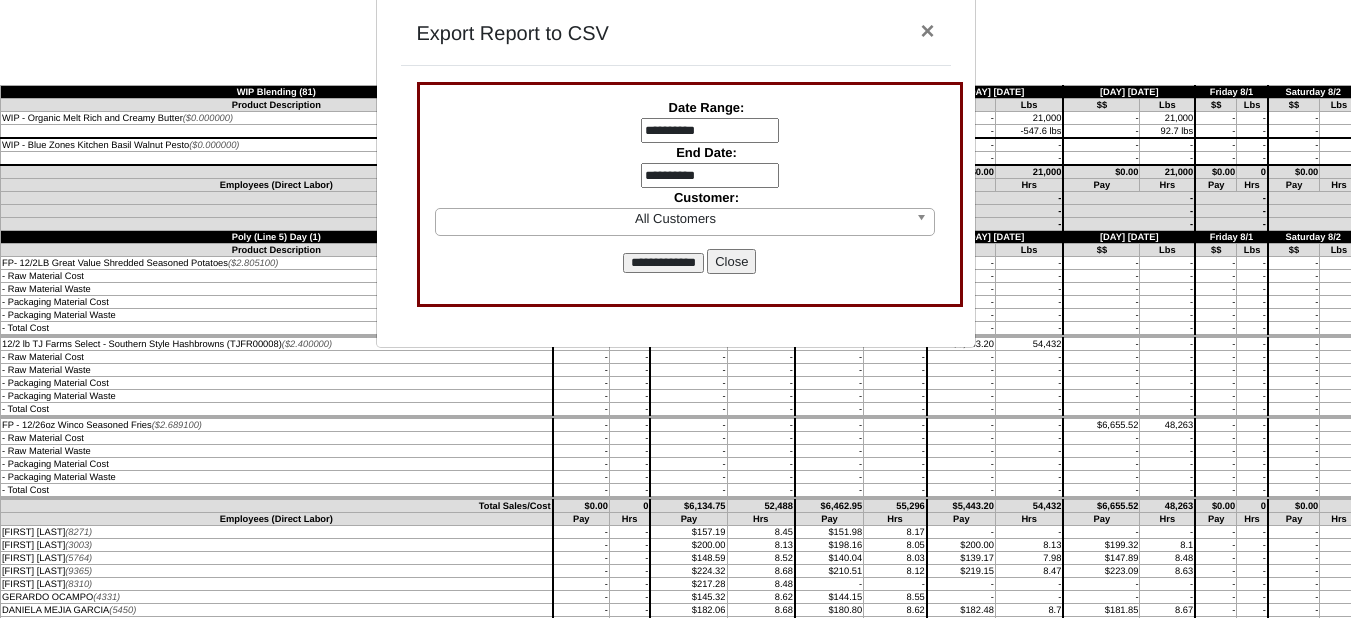 click on "**********" at bounding box center [710, 212] 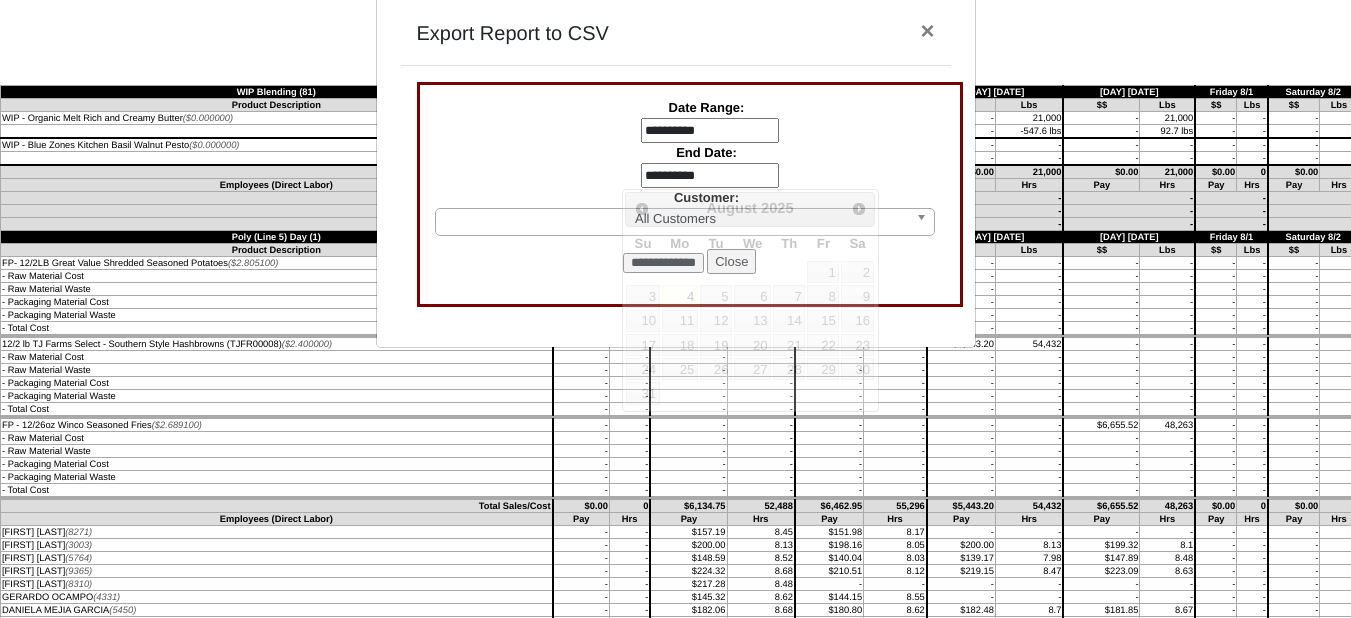 click on "**********" at bounding box center (710, 176) 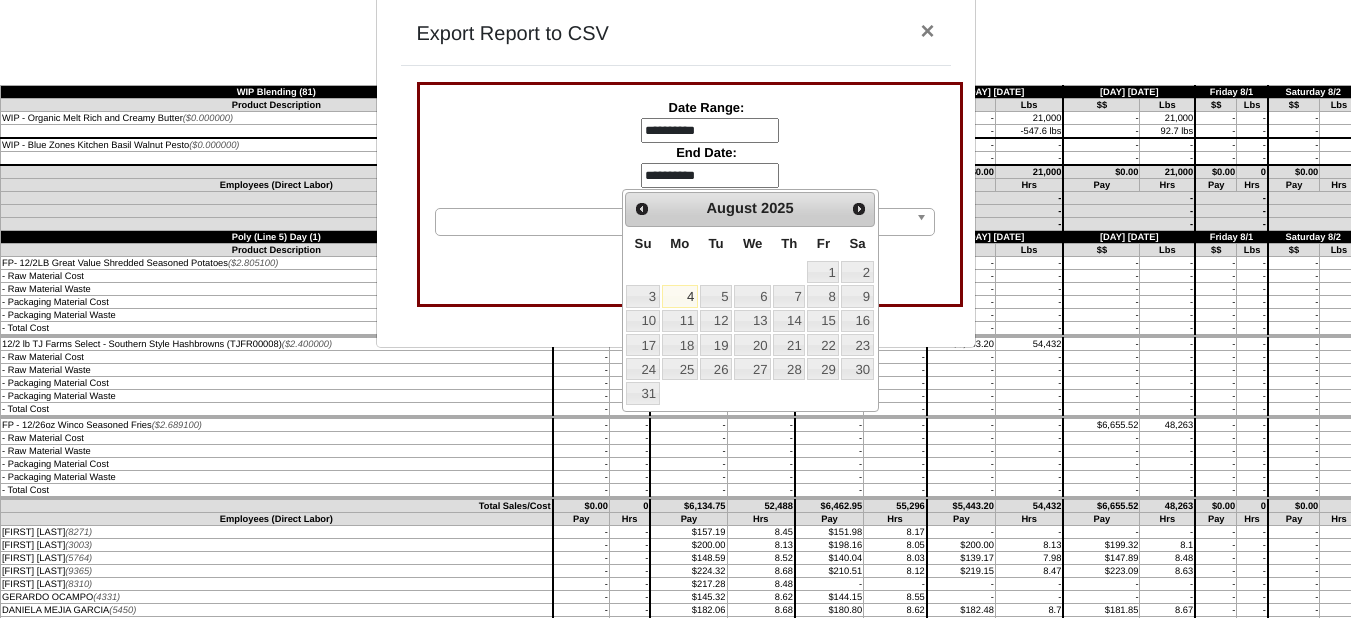 click at bounding box center (789, 272) 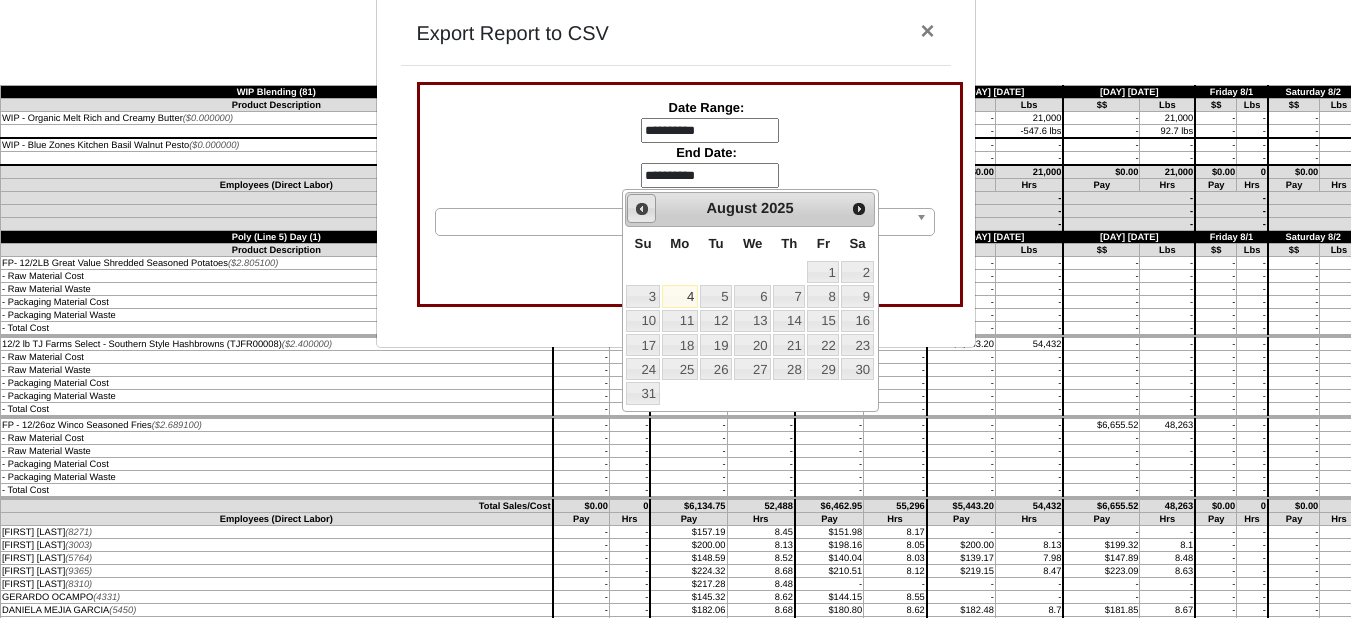 click on "Prev" at bounding box center [641, 208] 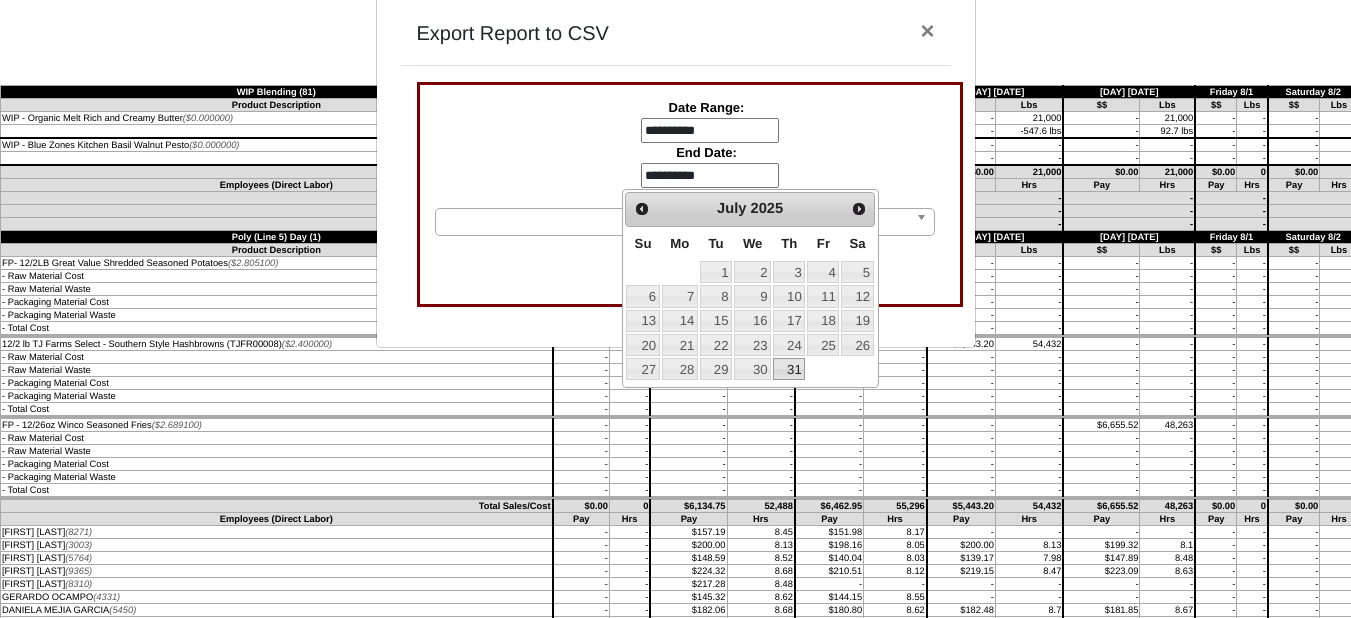click on "31" at bounding box center (789, 369) 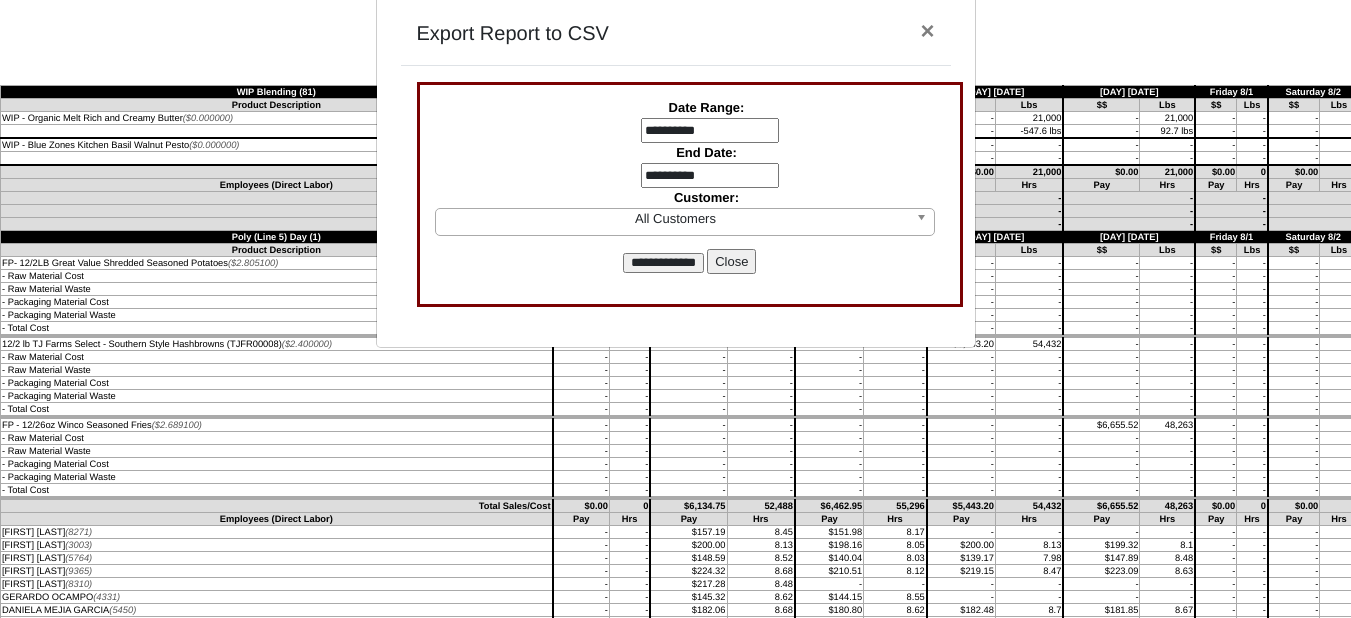 click on "**********" at bounding box center [663, 263] 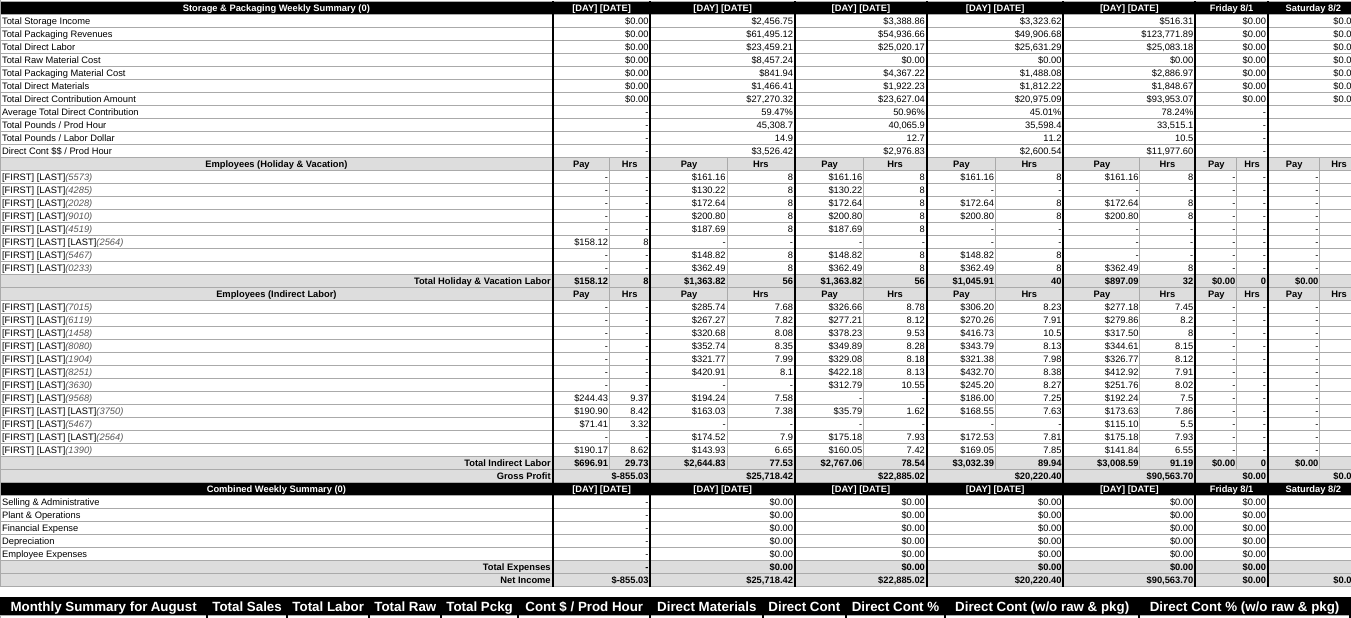 scroll, scrollTop: 10200, scrollLeft: 0, axis: vertical 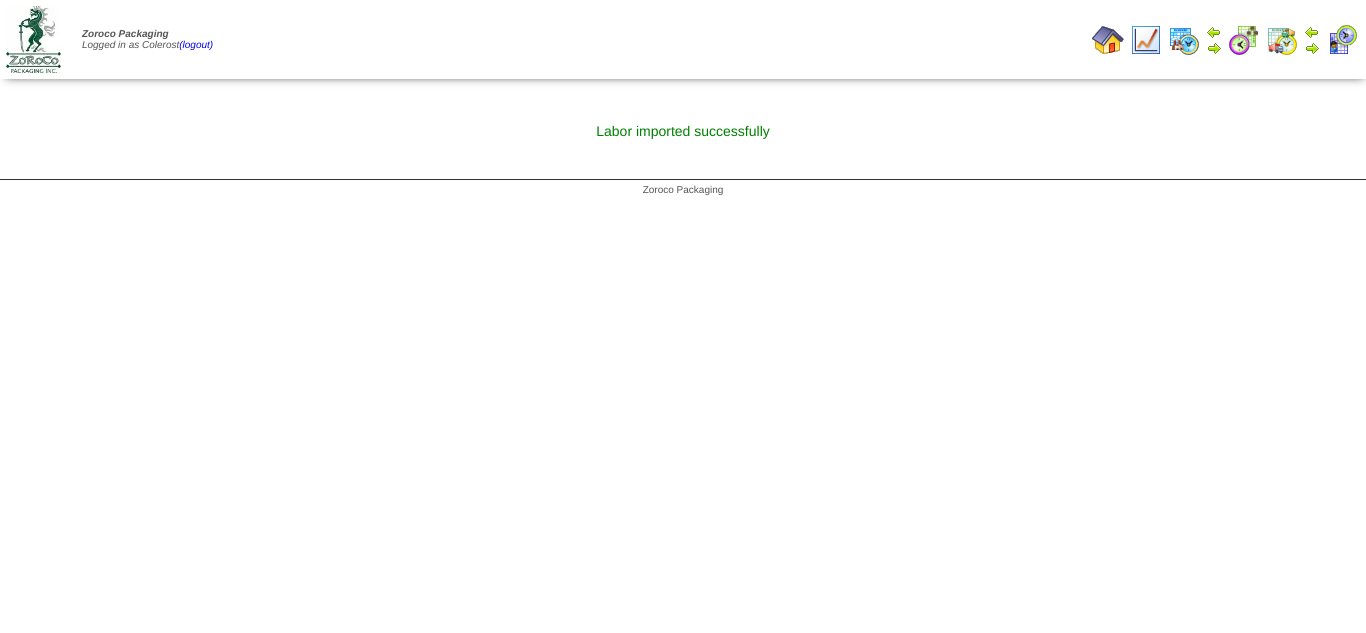 click at bounding box center [1108, 40] 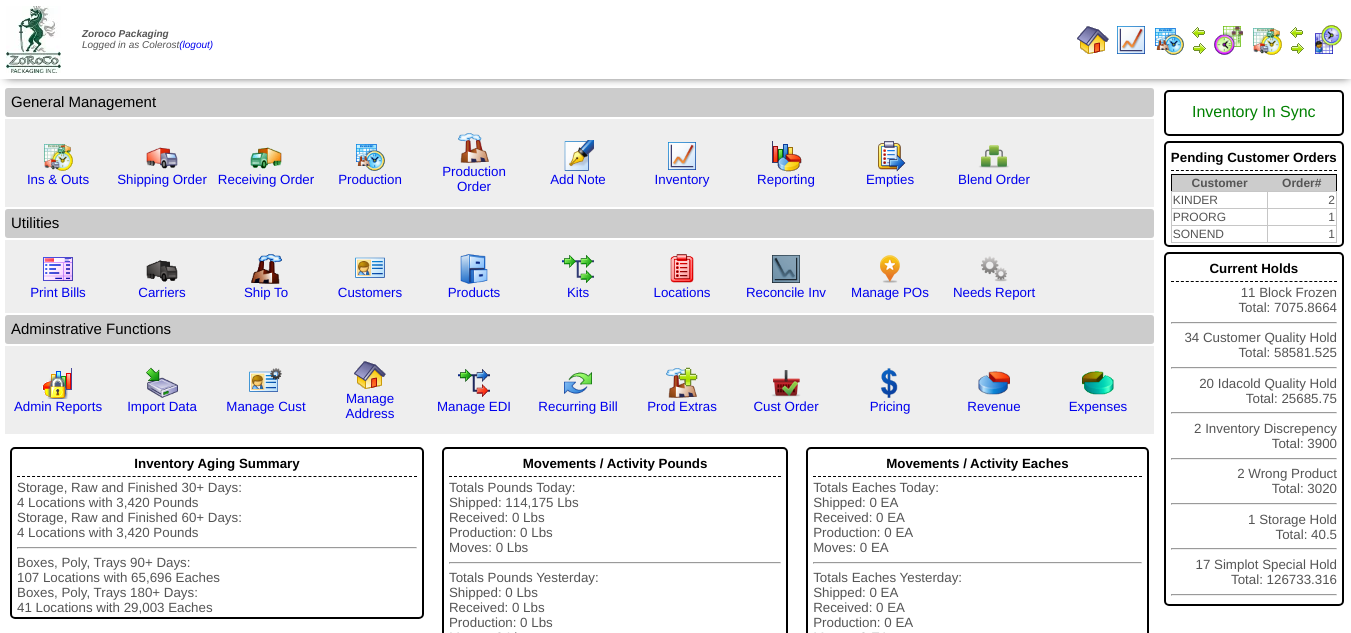 scroll, scrollTop: 0, scrollLeft: 0, axis: both 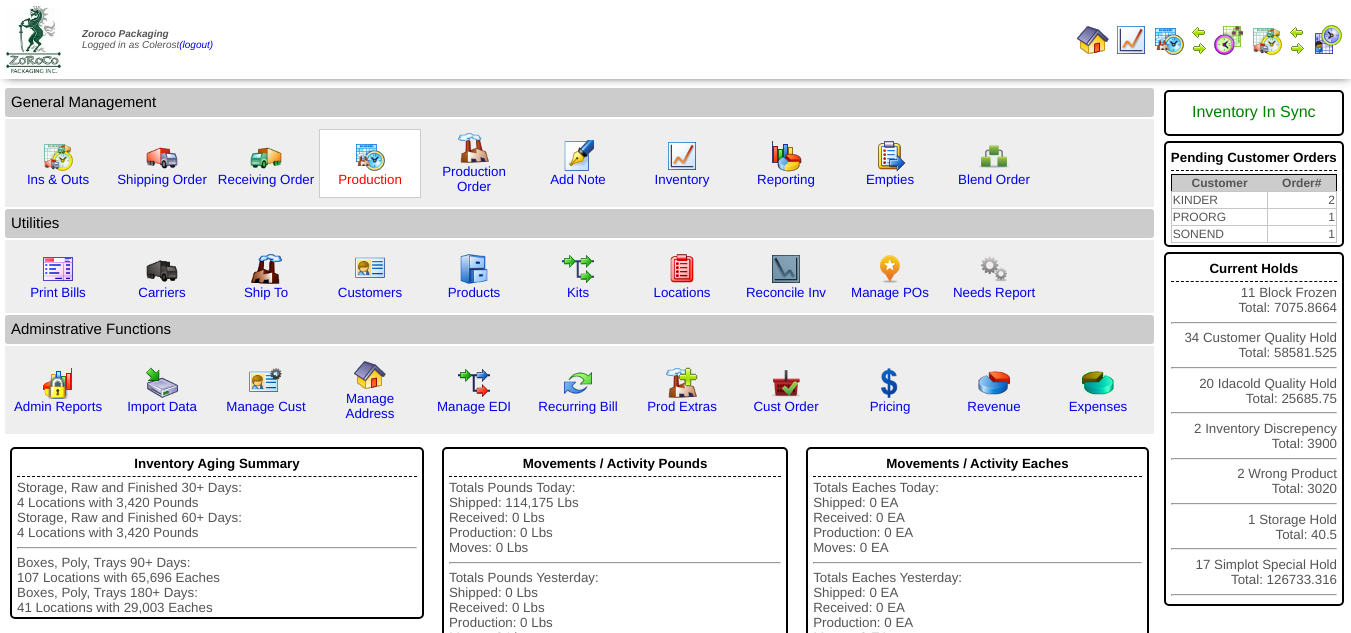 click on "Production" at bounding box center (370, 179) 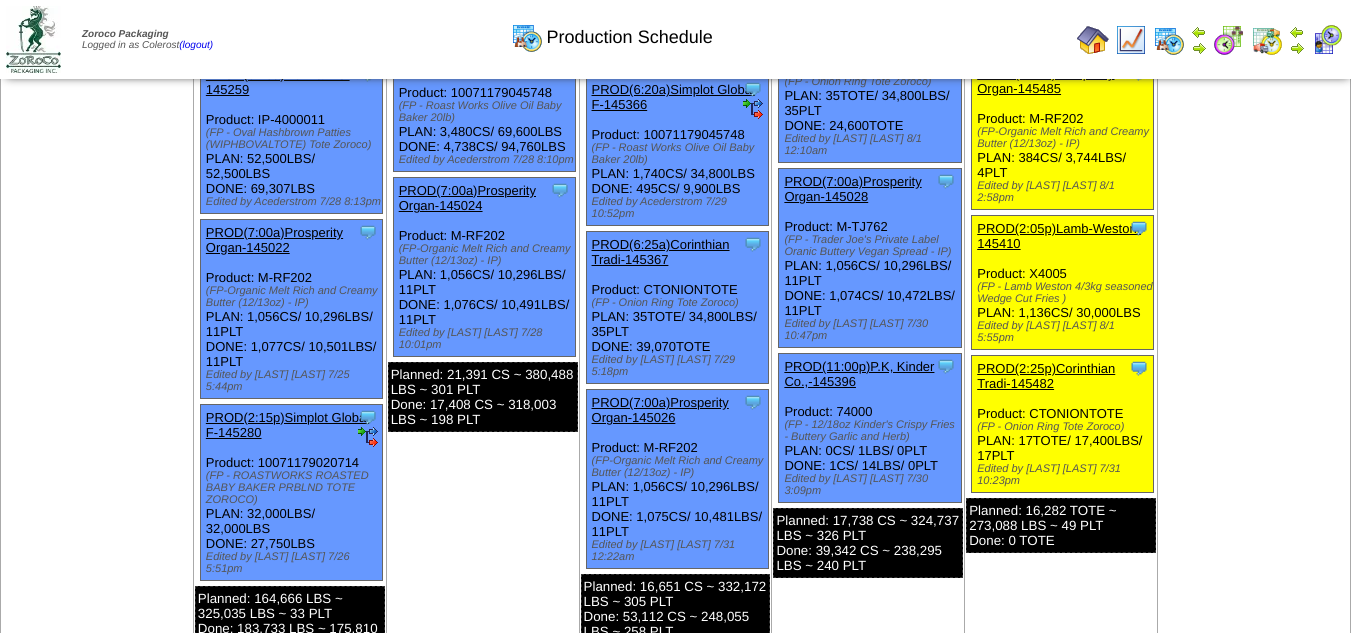 scroll, scrollTop: 800, scrollLeft: 0, axis: vertical 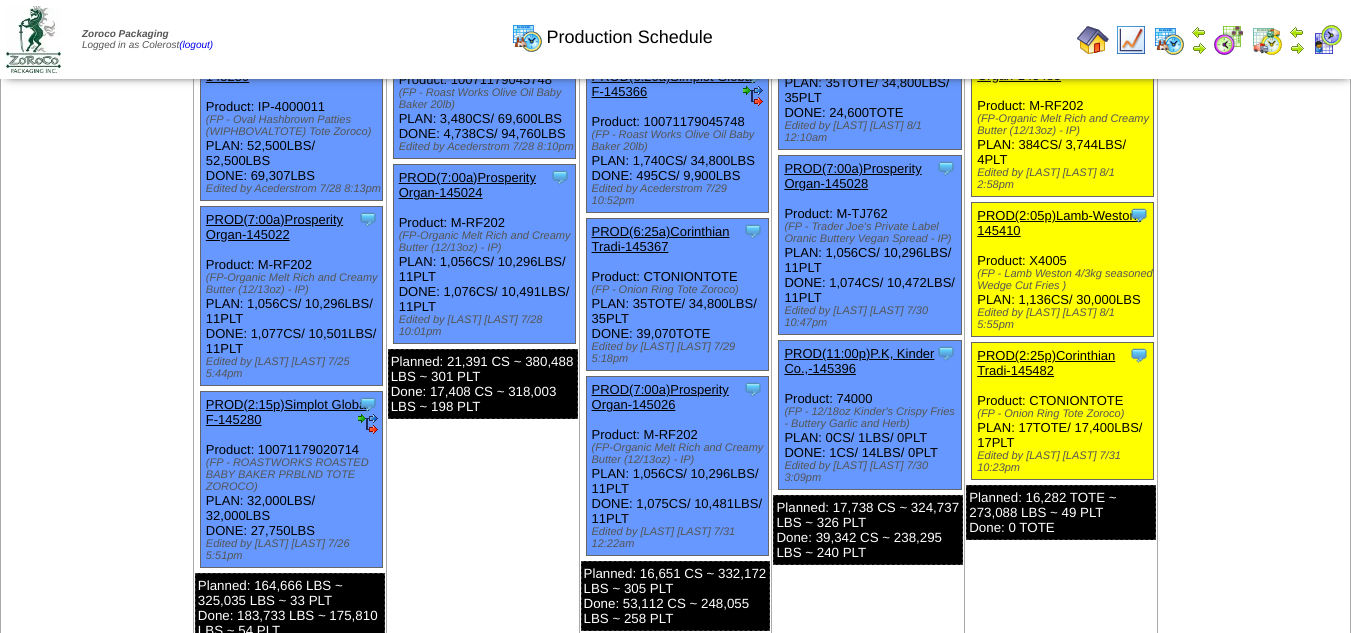 click on "PROD(11:00p)P.K, Kinder Co.,-145396" at bounding box center (859, 361) 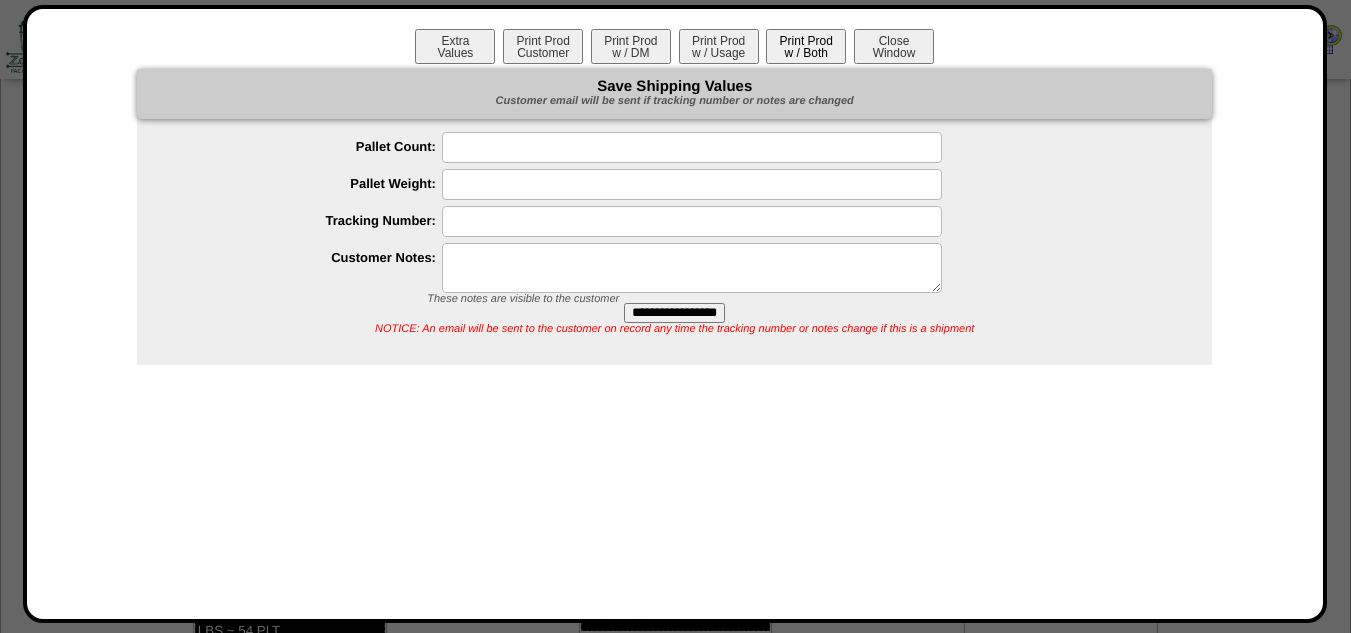 click on "Print Prod w / Both" at bounding box center [806, 46] 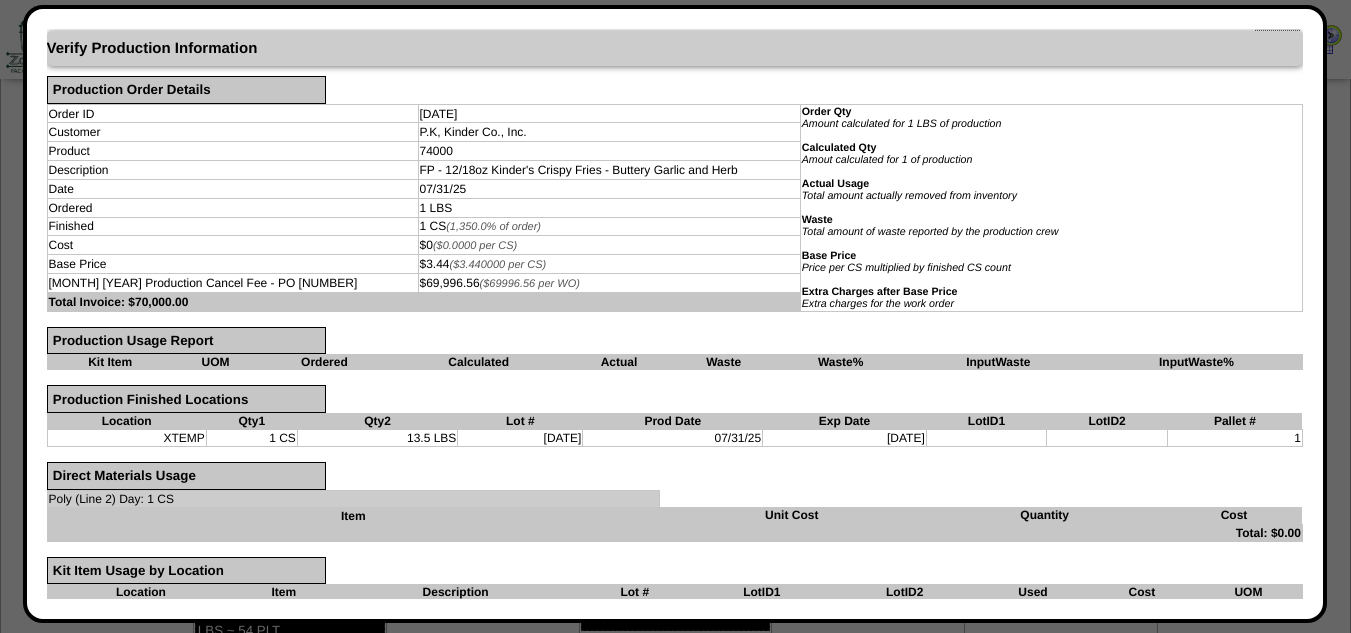 scroll, scrollTop: 90, scrollLeft: 0, axis: vertical 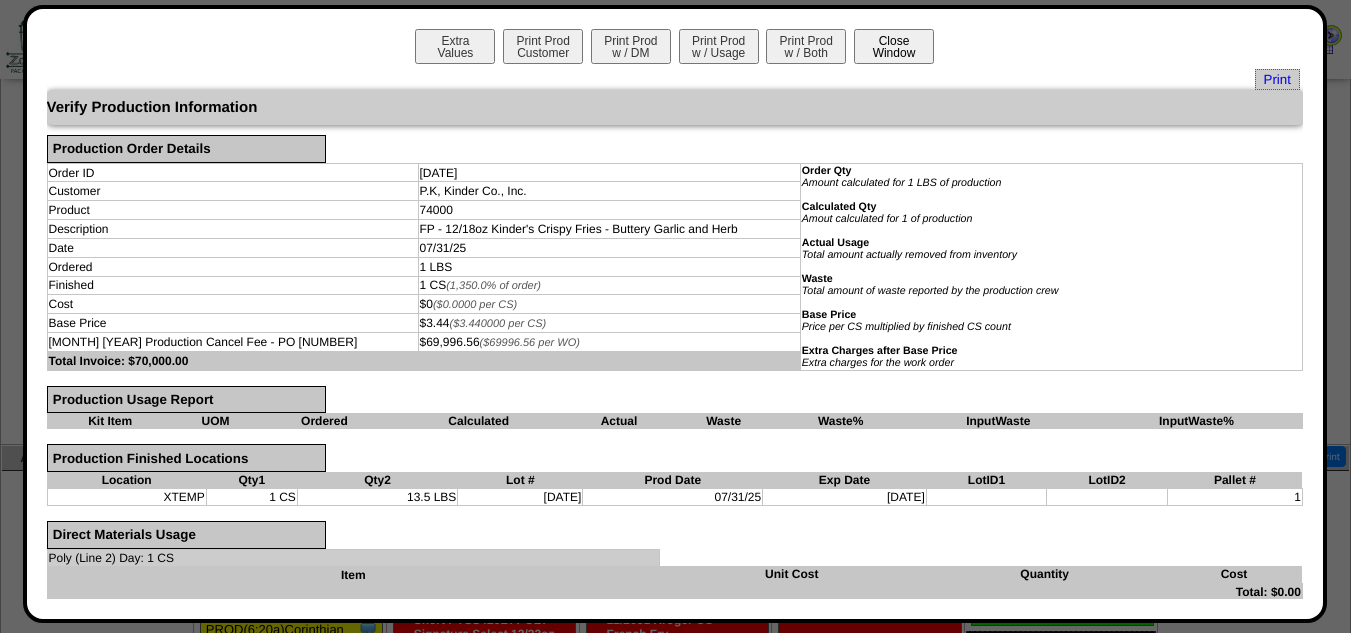 click on "Close Window" at bounding box center (894, 46) 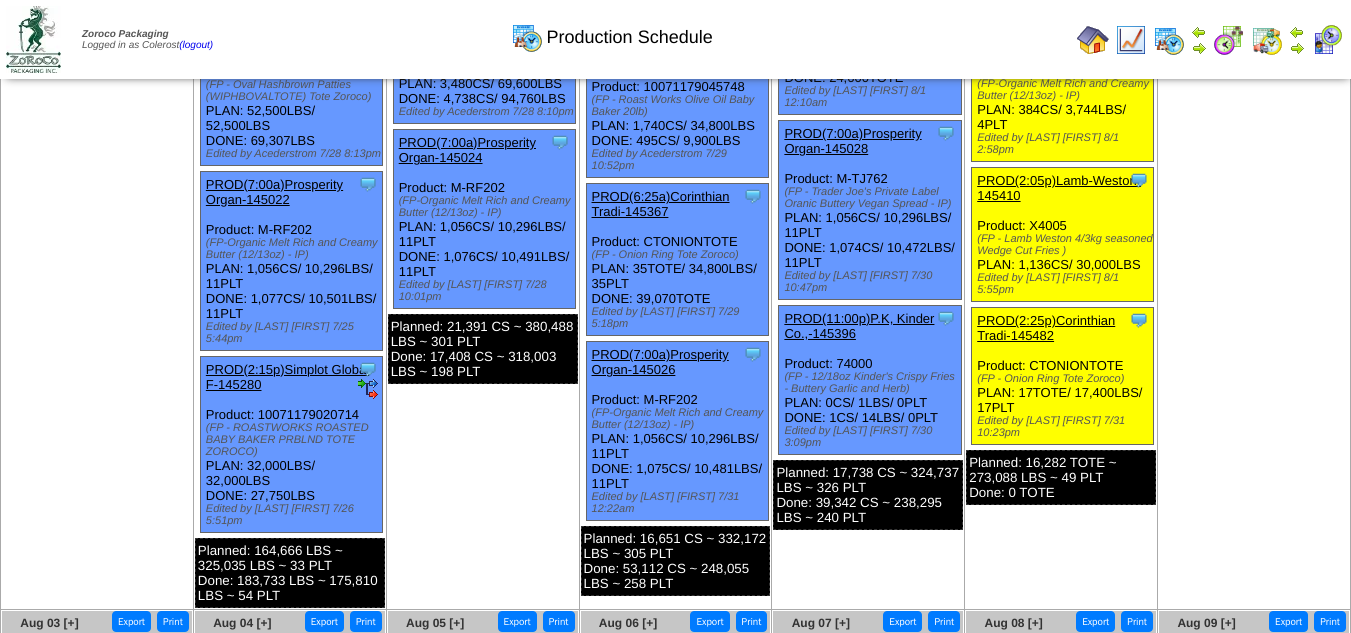 scroll, scrollTop: 800, scrollLeft: 0, axis: vertical 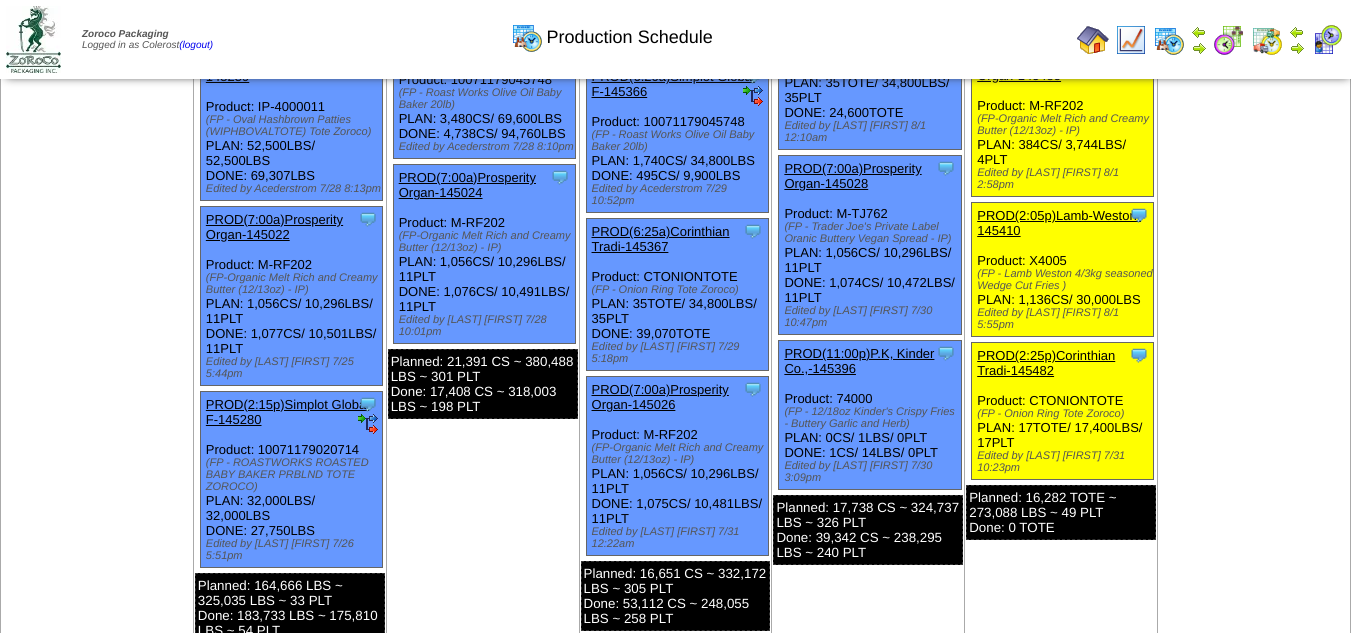 click on "PROD(11:00p)P.K, Kinder Co.,-145396" at bounding box center (859, 361) 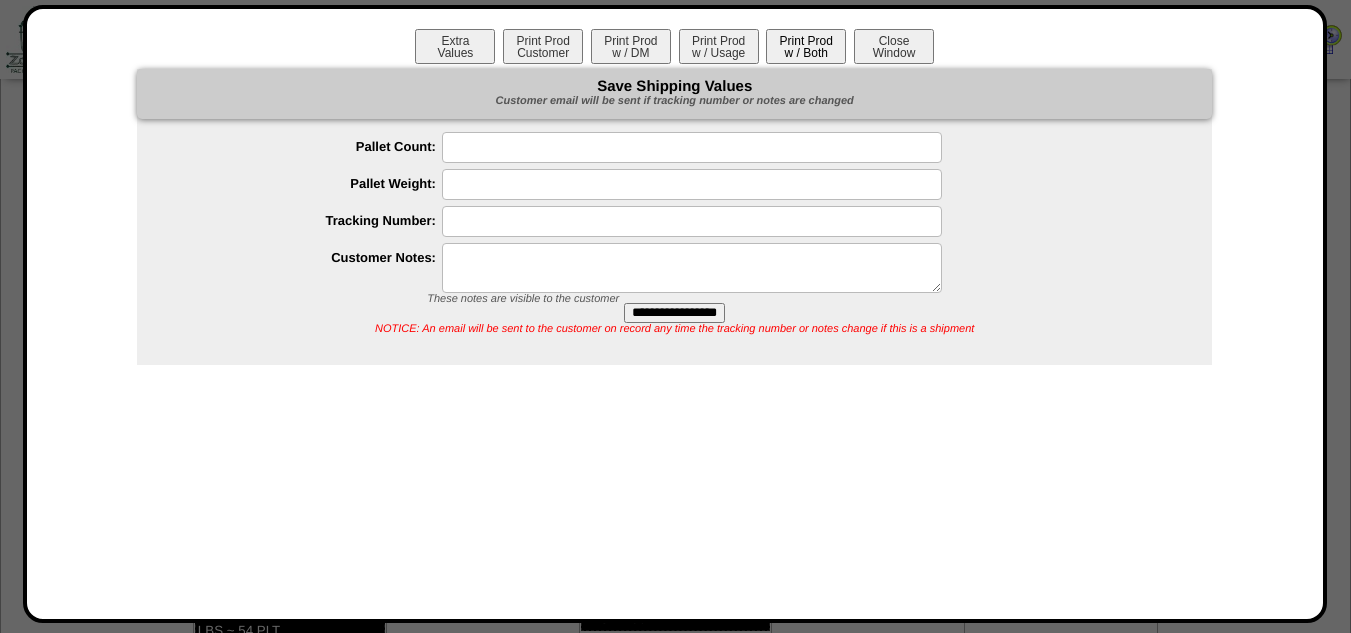 click on "Print Prod w / Both" at bounding box center (806, 46) 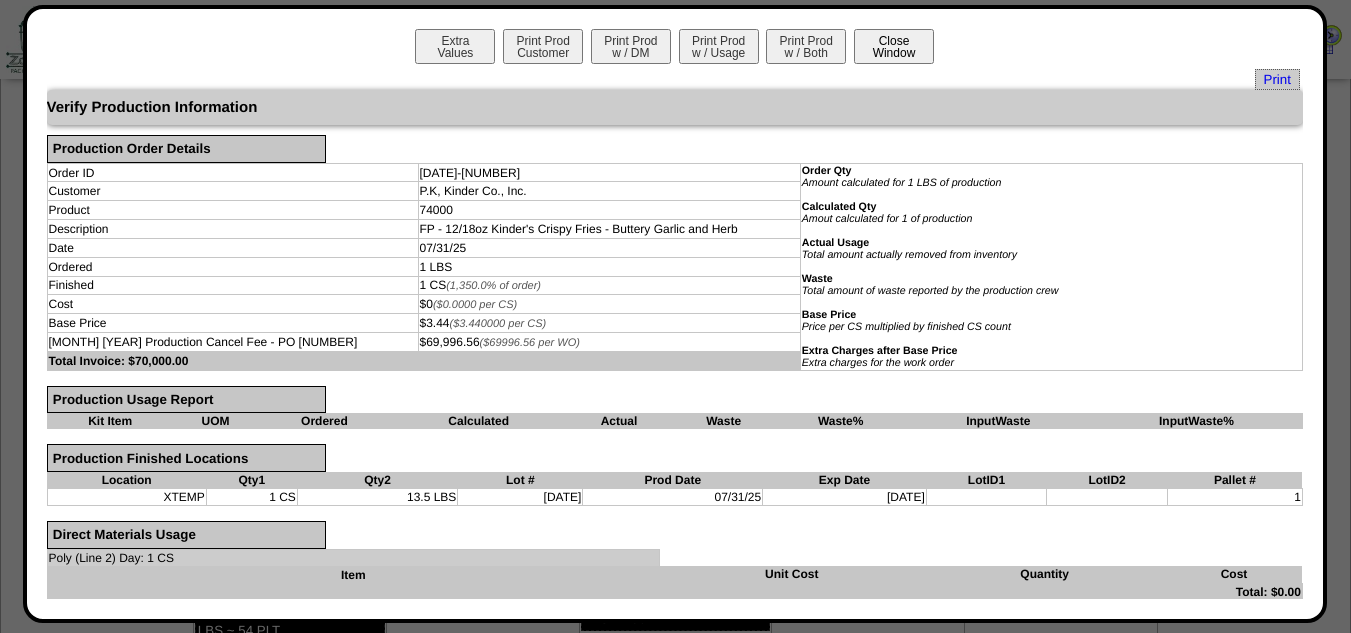 click on "Close Window" at bounding box center [894, 46] 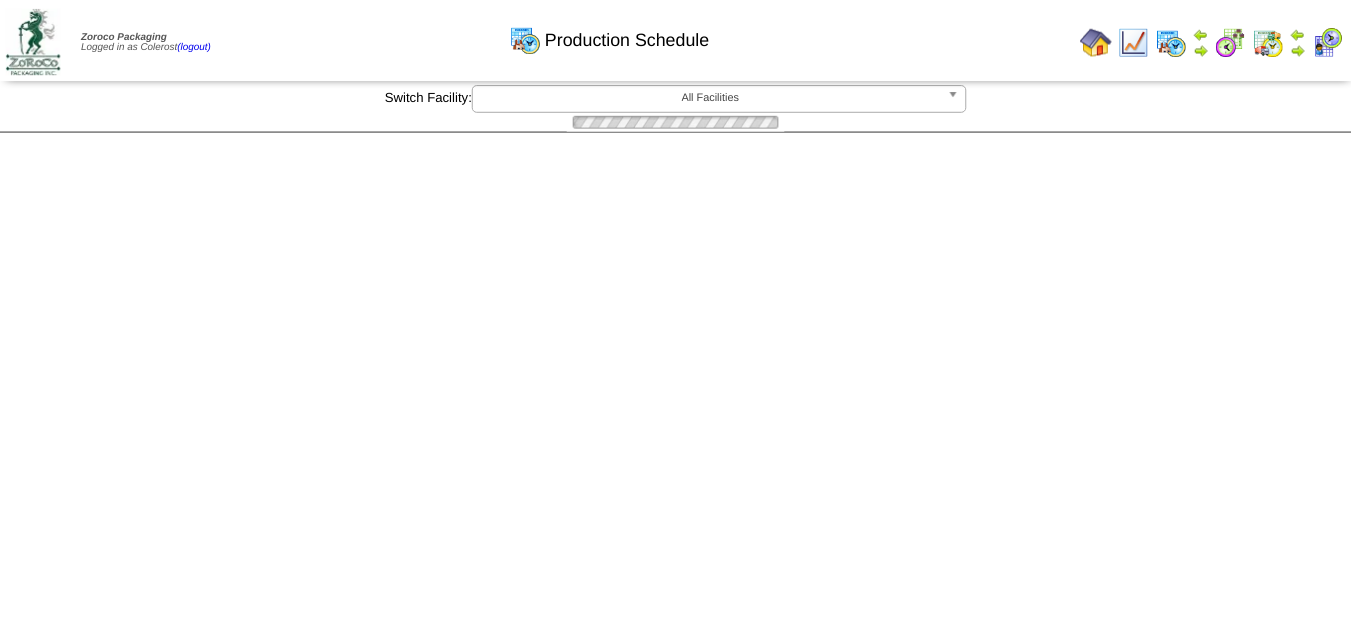 scroll, scrollTop: 0, scrollLeft: 0, axis: both 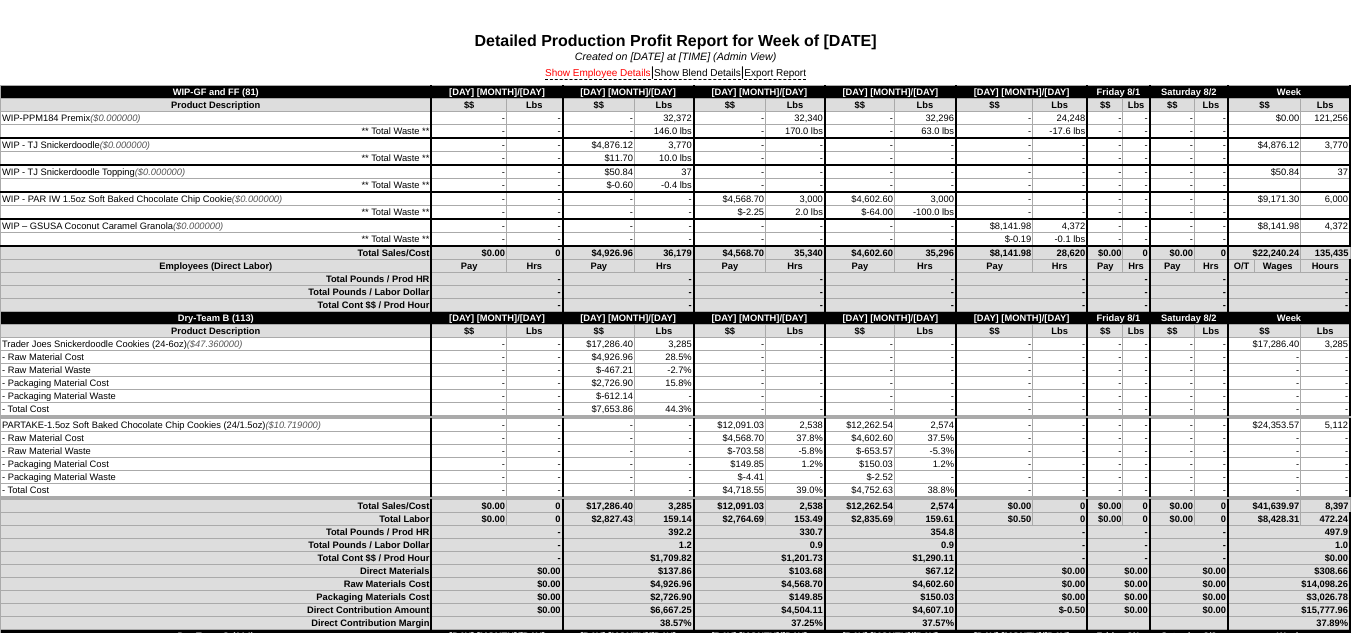 click on "Show Employee Details" at bounding box center (598, 74) 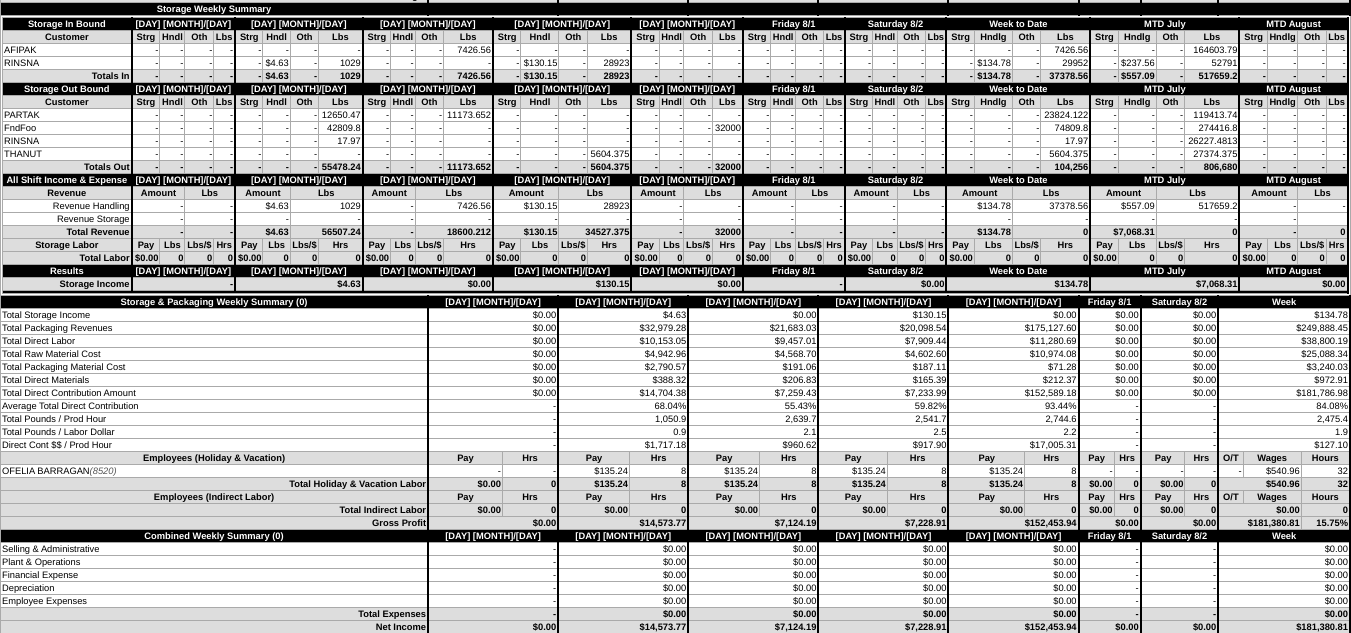 scroll, scrollTop: 4700, scrollLeft: 0, axis: vertical 